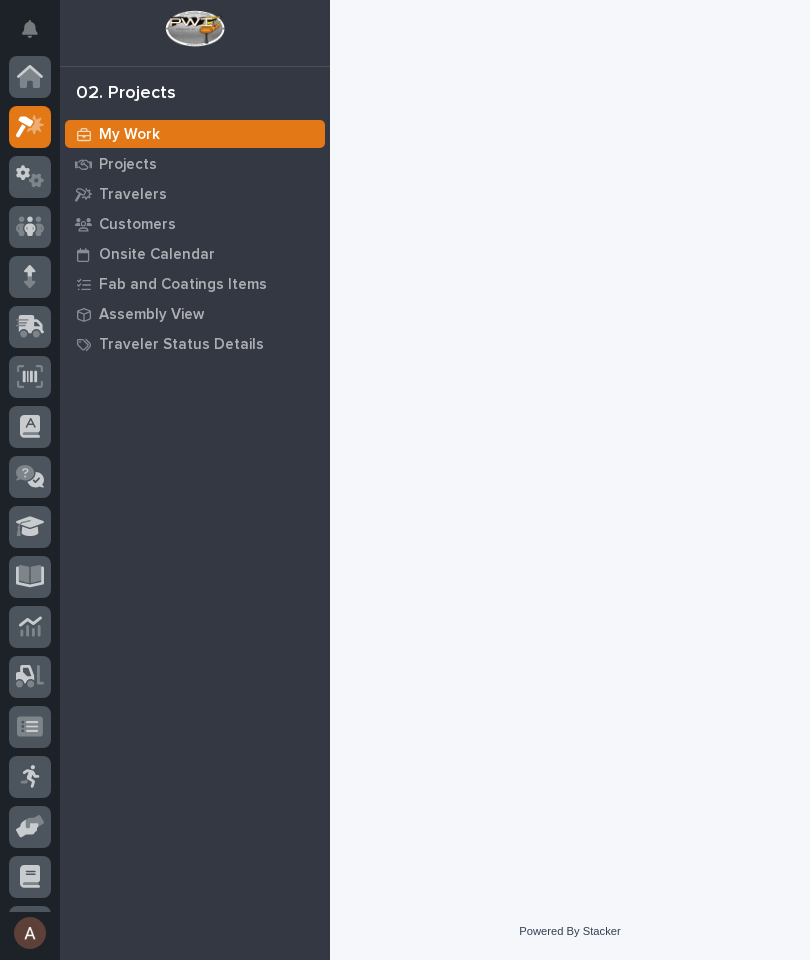 scroll, scrollTop: 0, scrollLeft: 0, axis: both 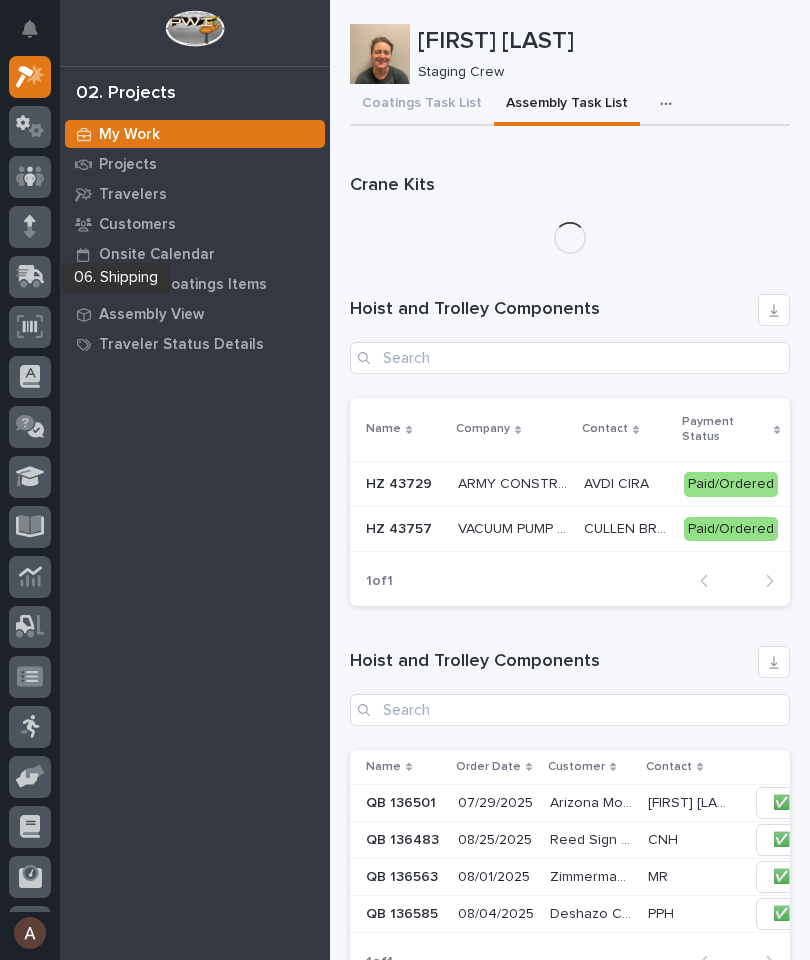 click 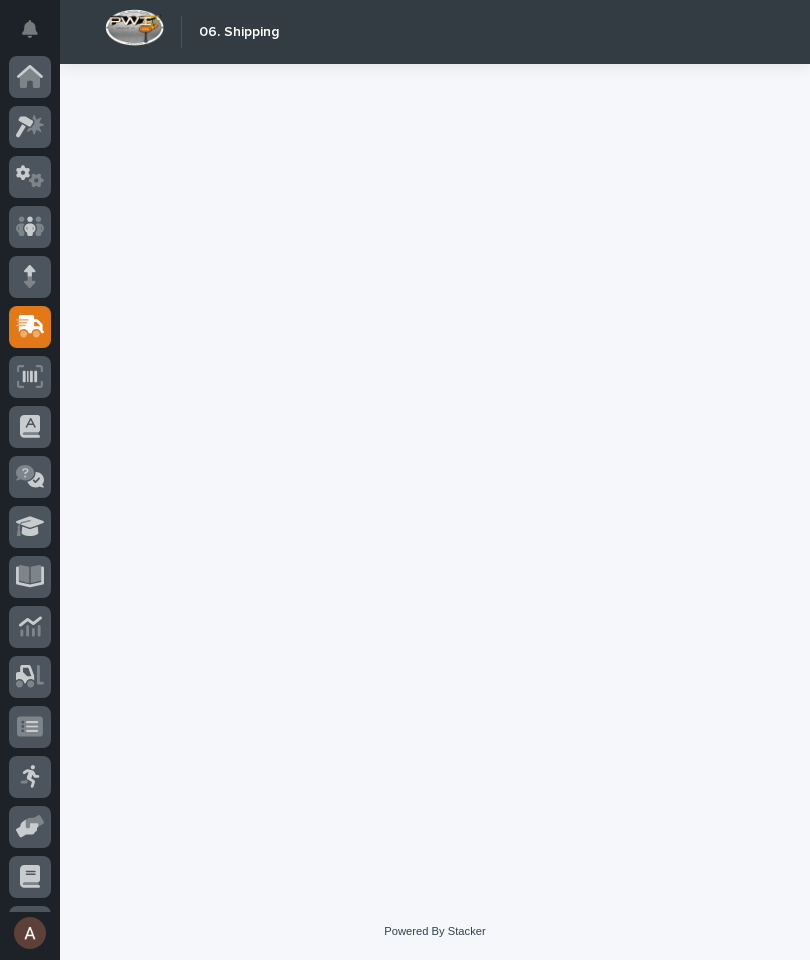 scroll, scrollTop: 94, scrollLeft: 0, axis: vertical 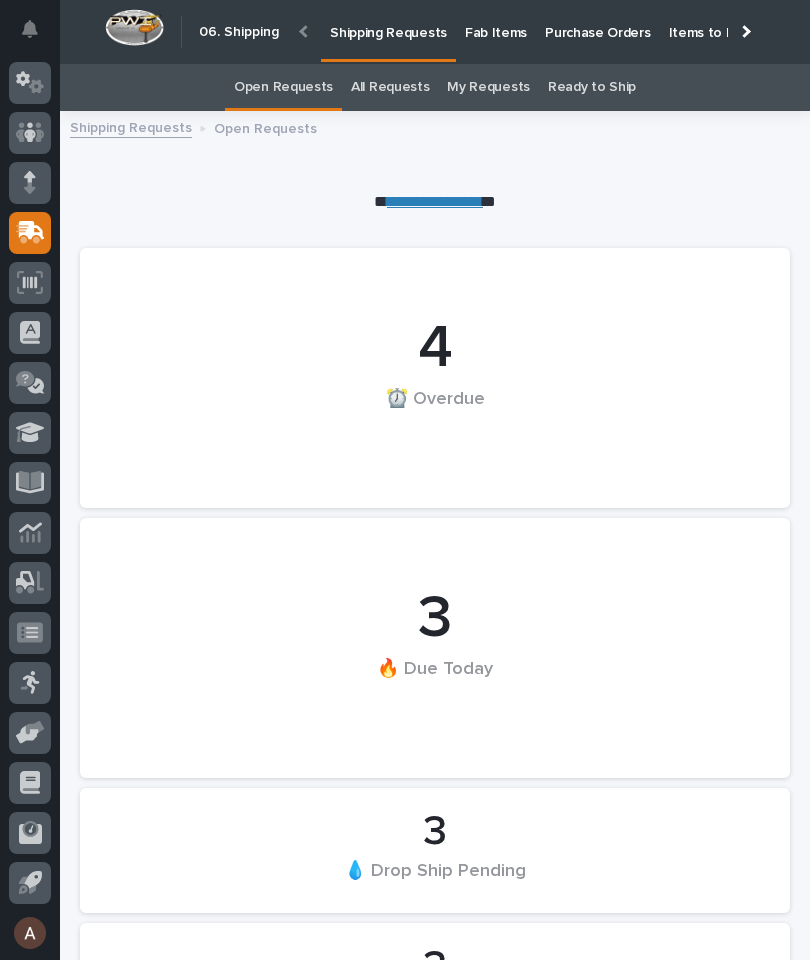 click on "Fab Items" at bounding box center [496, 21] 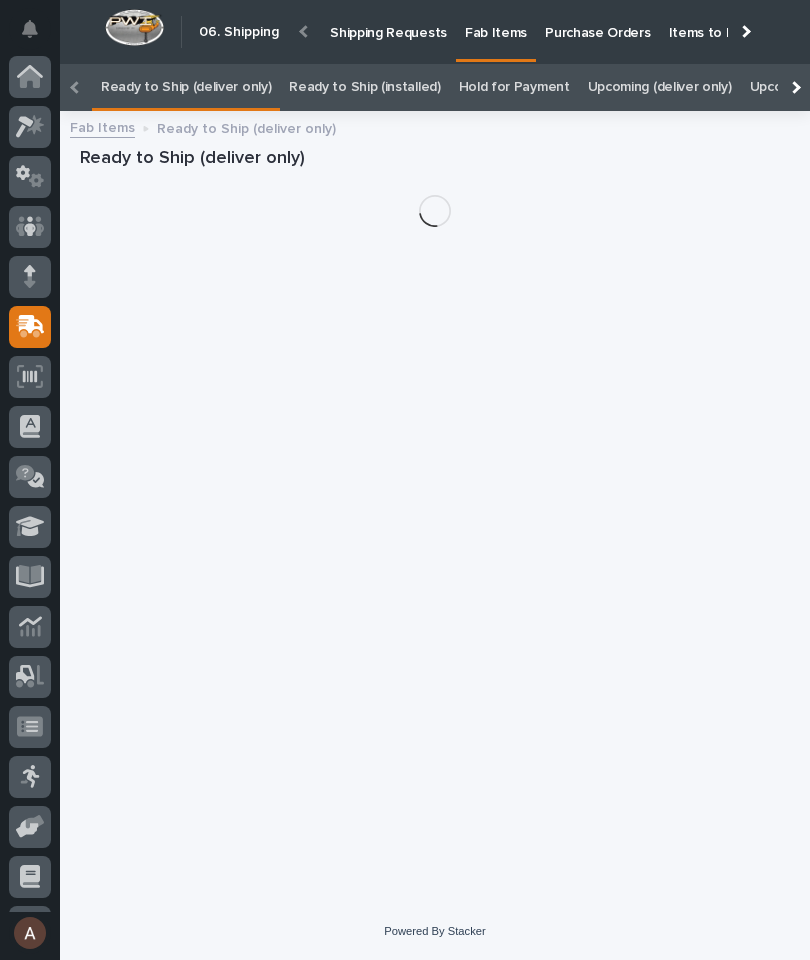 scroll, scrollTop: 25, scrollLeft: 0, axis: vertical 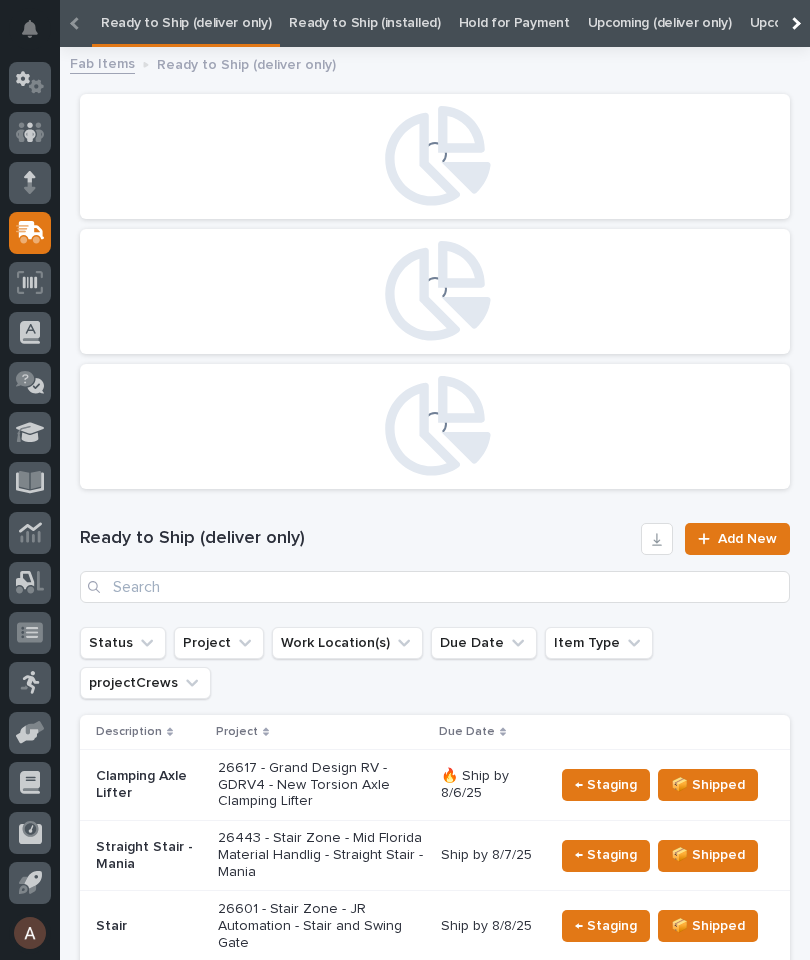 click at bounding box center (794, 23) 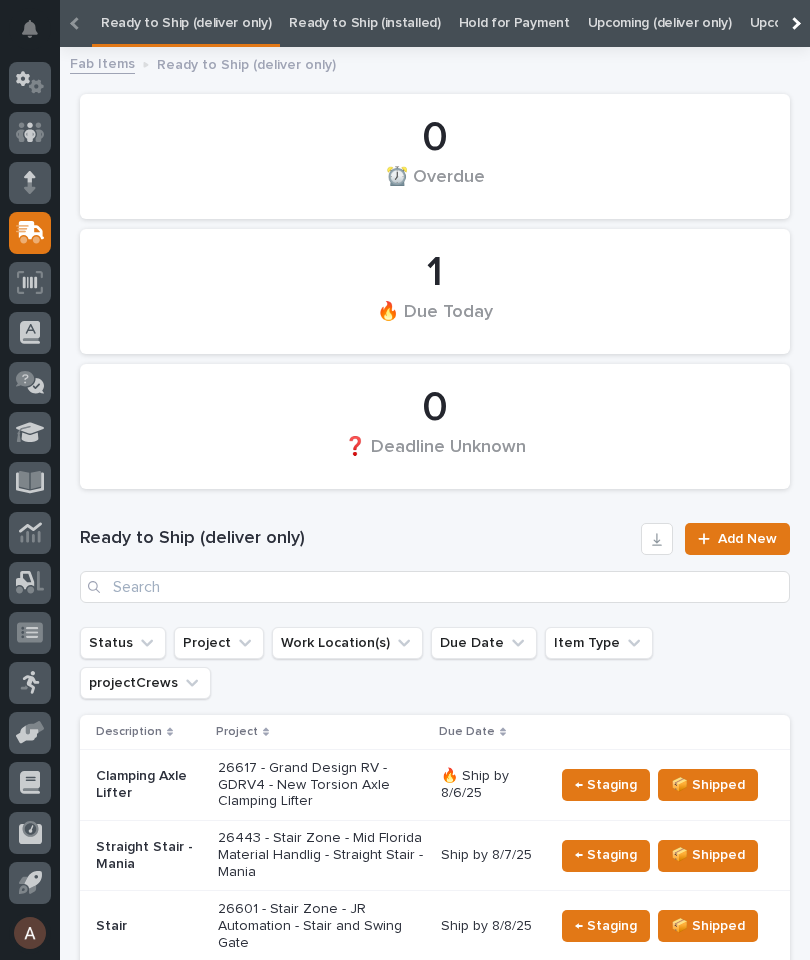 click at bounding box center [794, 23] 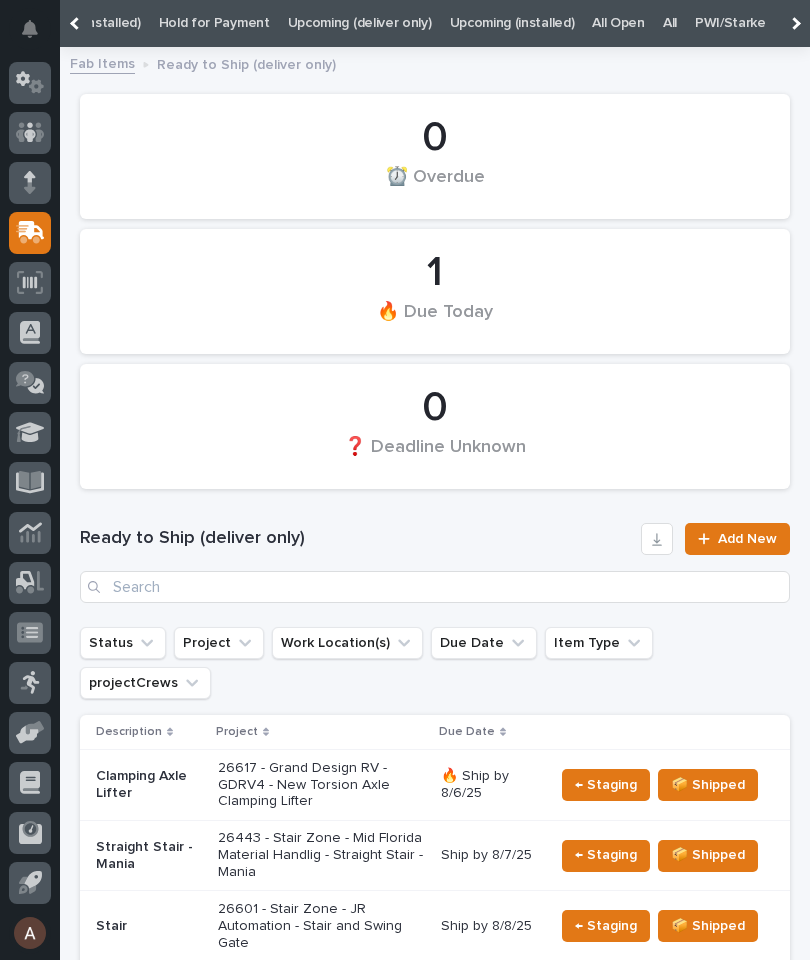 scroll, scrollTop: 0, scrollLeft: 343, axis: horizontal 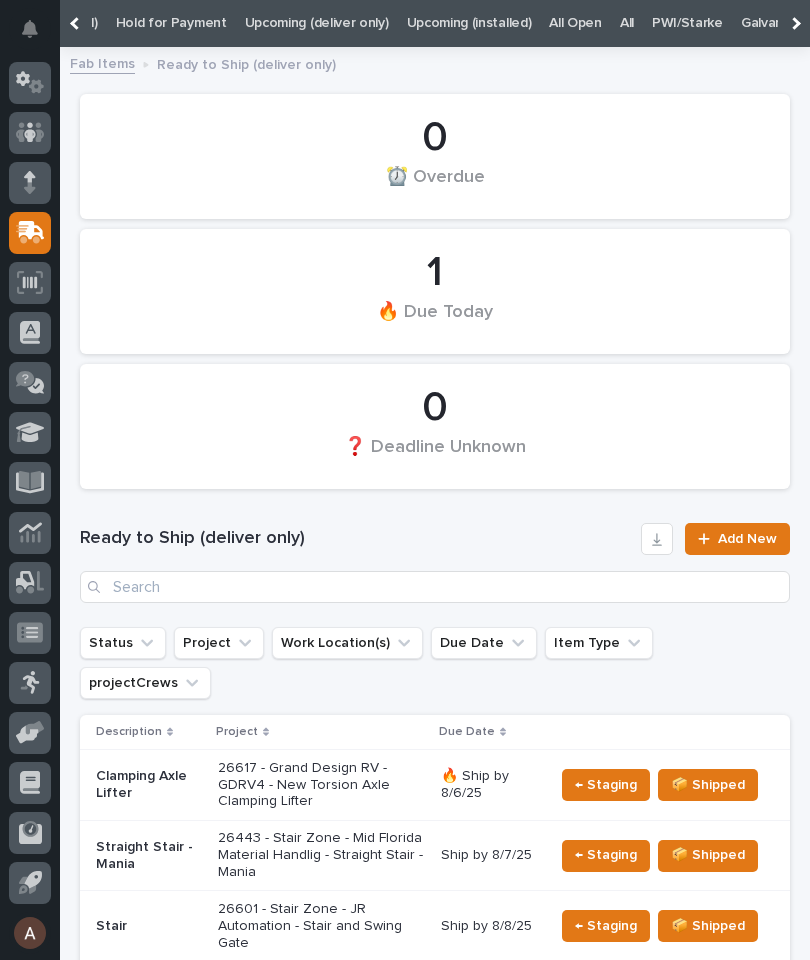 click on "All" at bounding box center (627, 23) 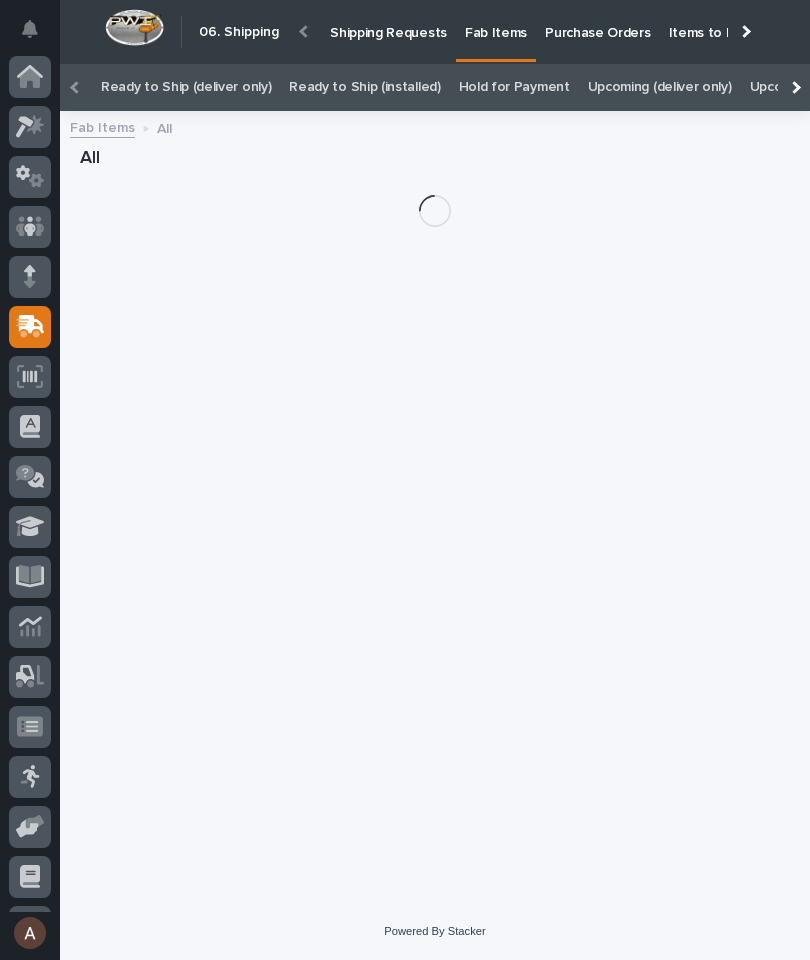scroll, scrollTop: 94, scrollLeft: 0, axis: vertical 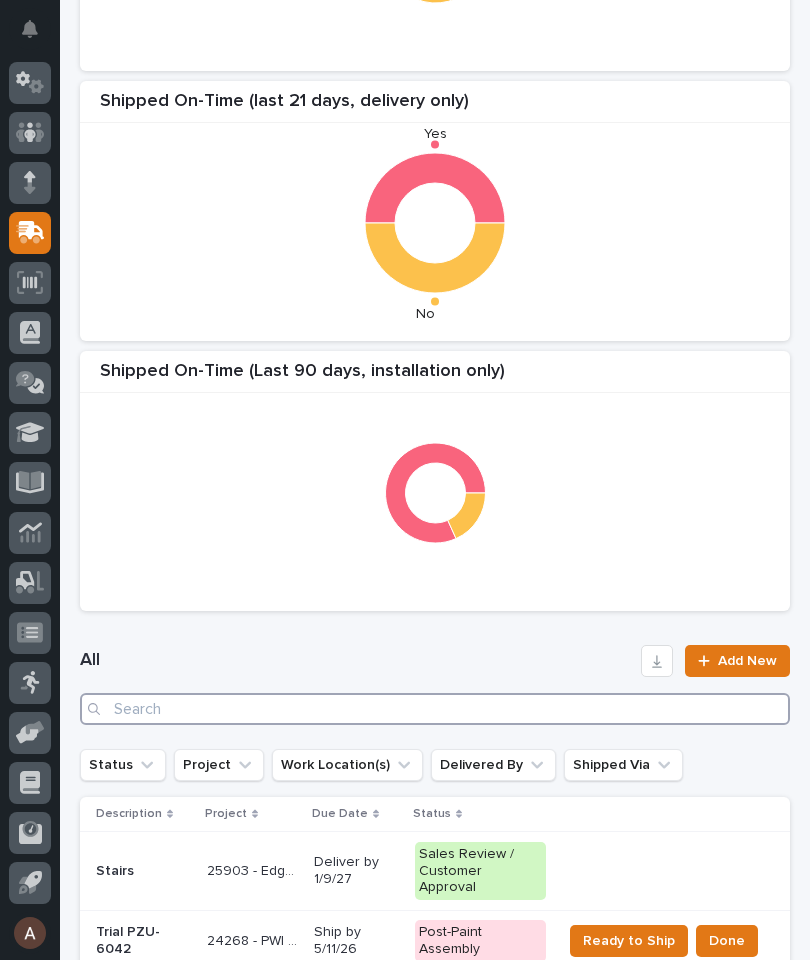 click at bounding box center (435, 709) 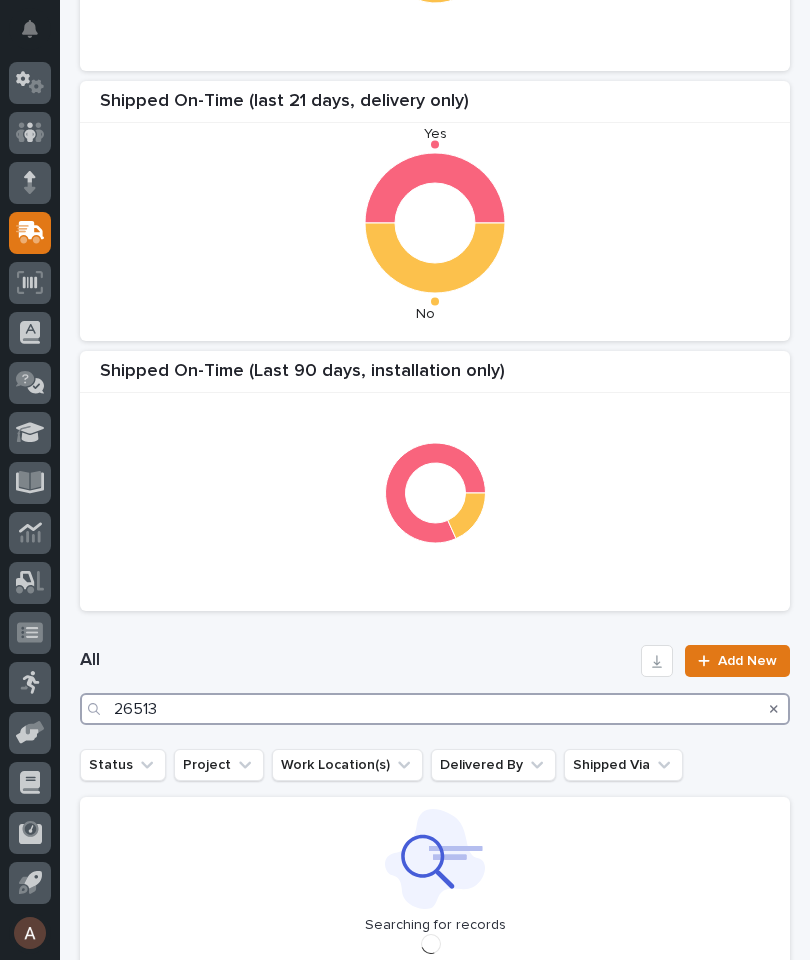 type on "26513" 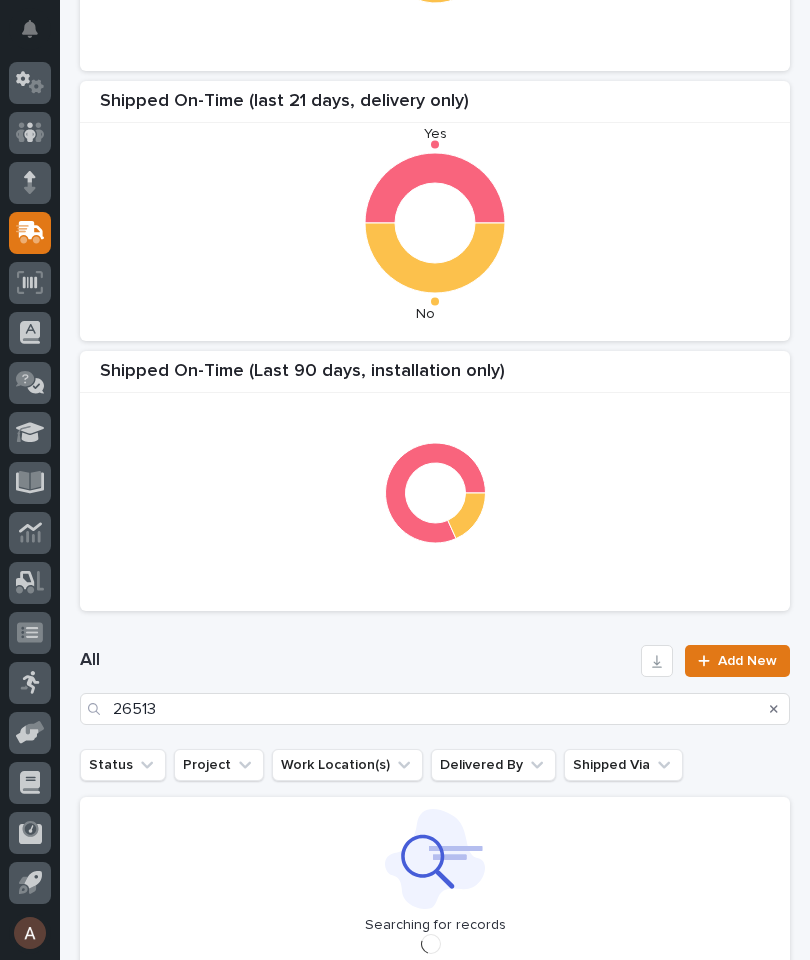 click on "Shipped On-Time (last 21 days, delivery only) Yes No" at bounding box center (435, 211) 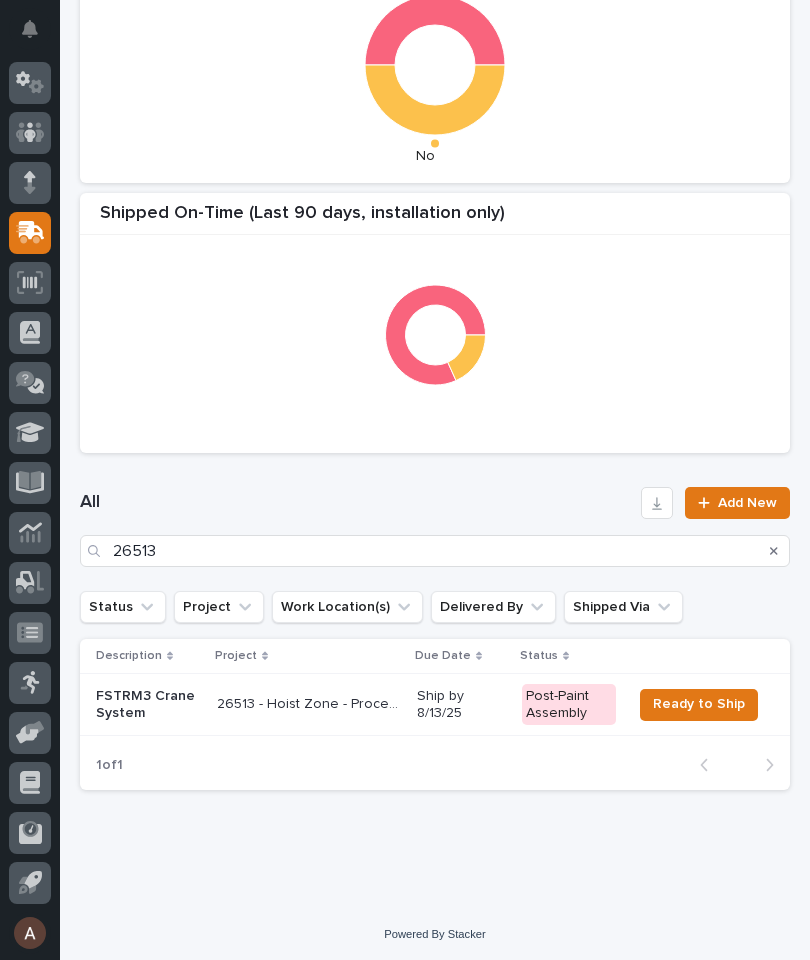 click on "FSTRM3 Crane System" at bounding box center [148, 705] 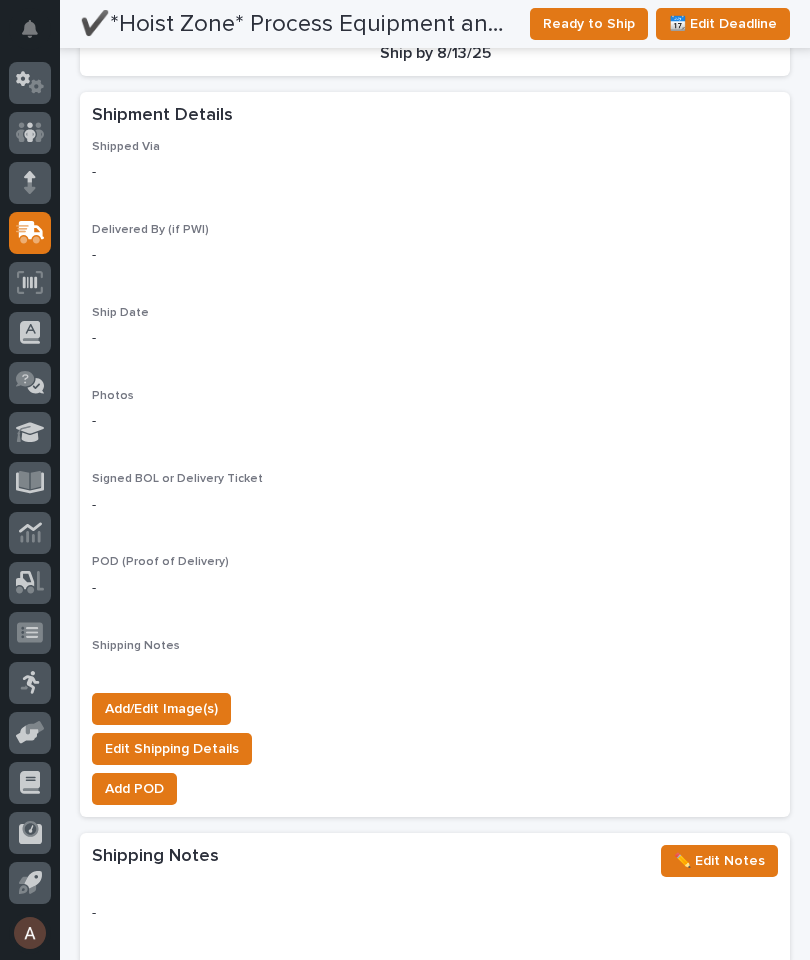 click on "Add/Edit Image(s)" at bounding box center [161, 709] 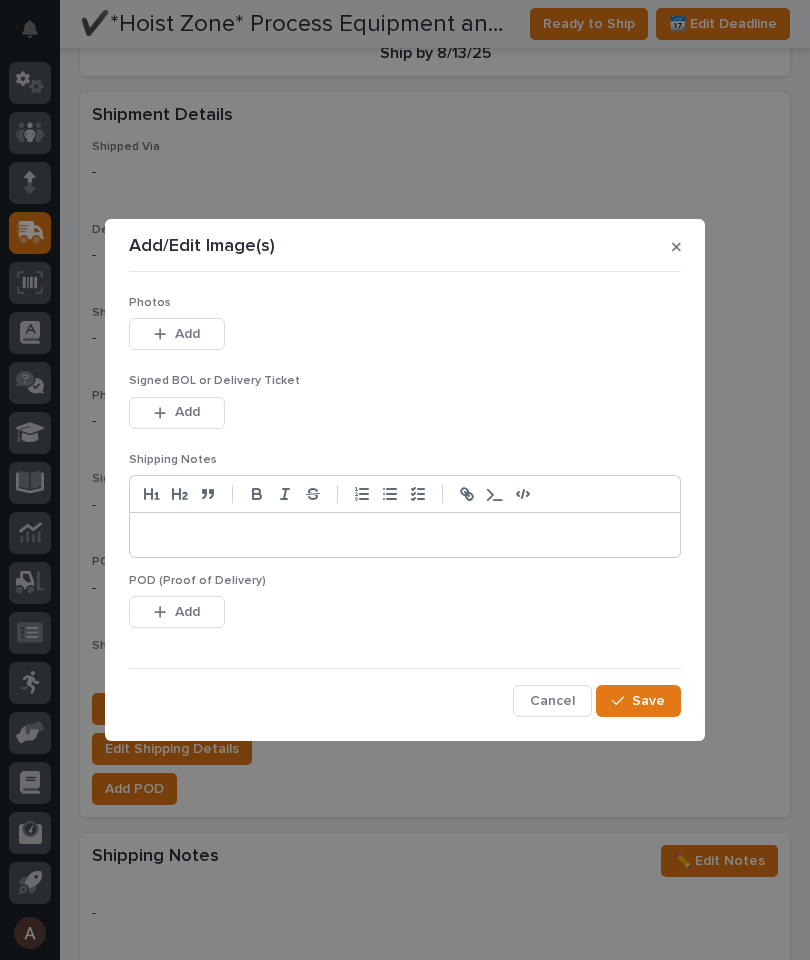 click on "Add" at bounding box center [177, 334] 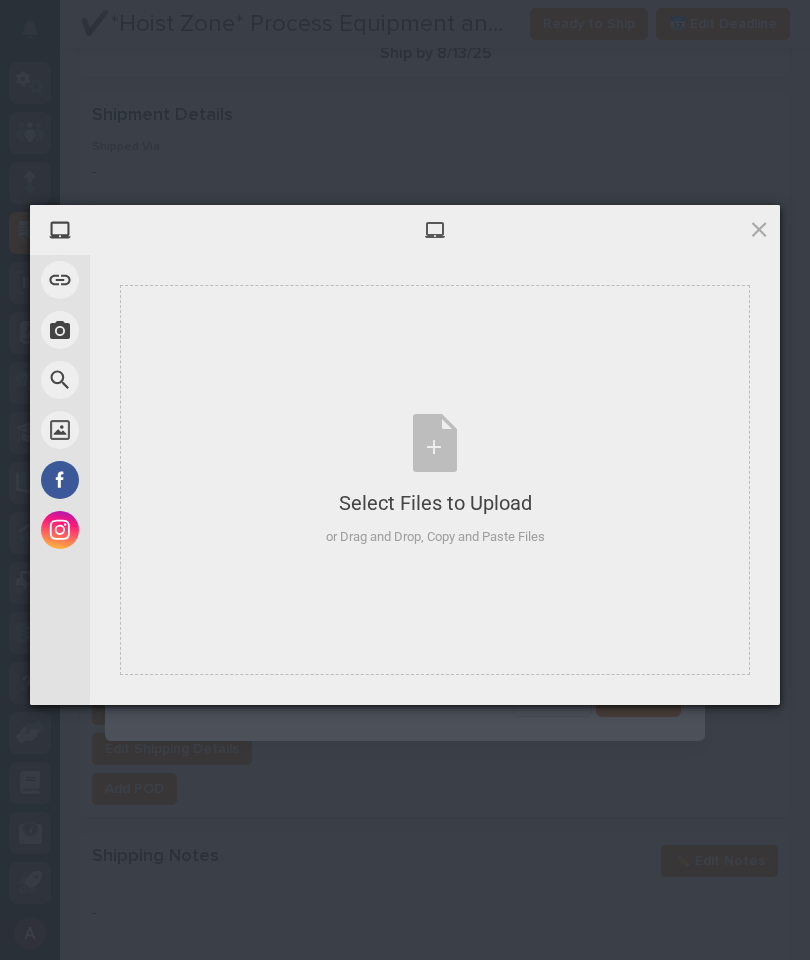 click on "Select Files to Upload
or Drag and Drop, Copy and Paste Files" at bounding box center (435, 480) 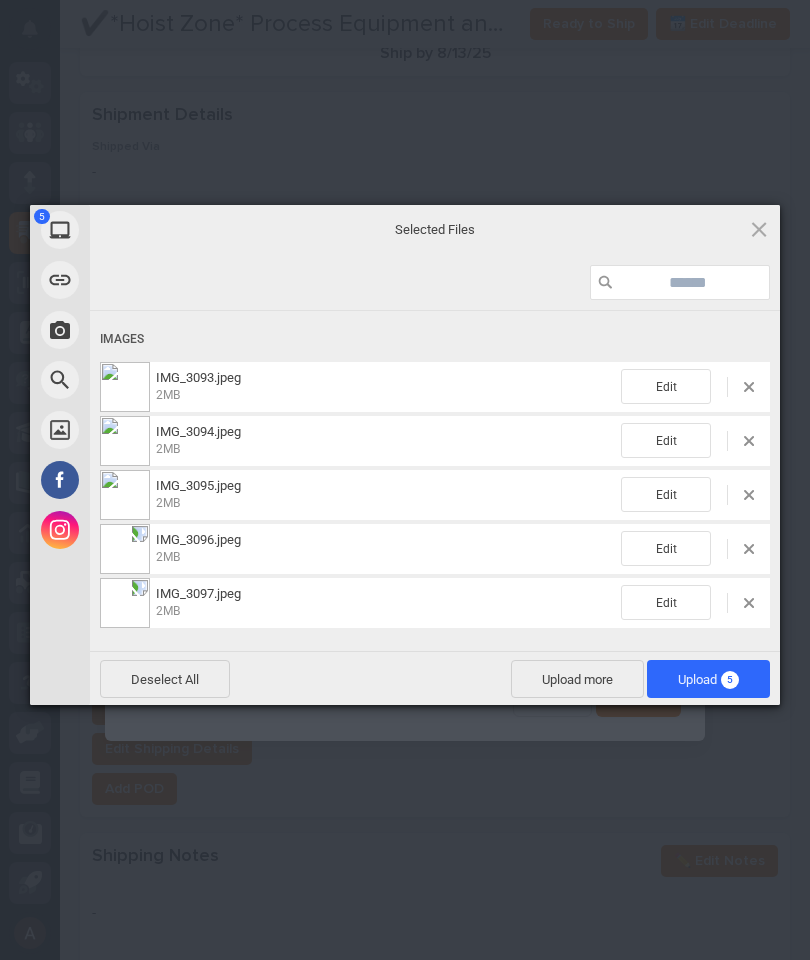 click on "Upload
5" at bounding box center [708, 679] 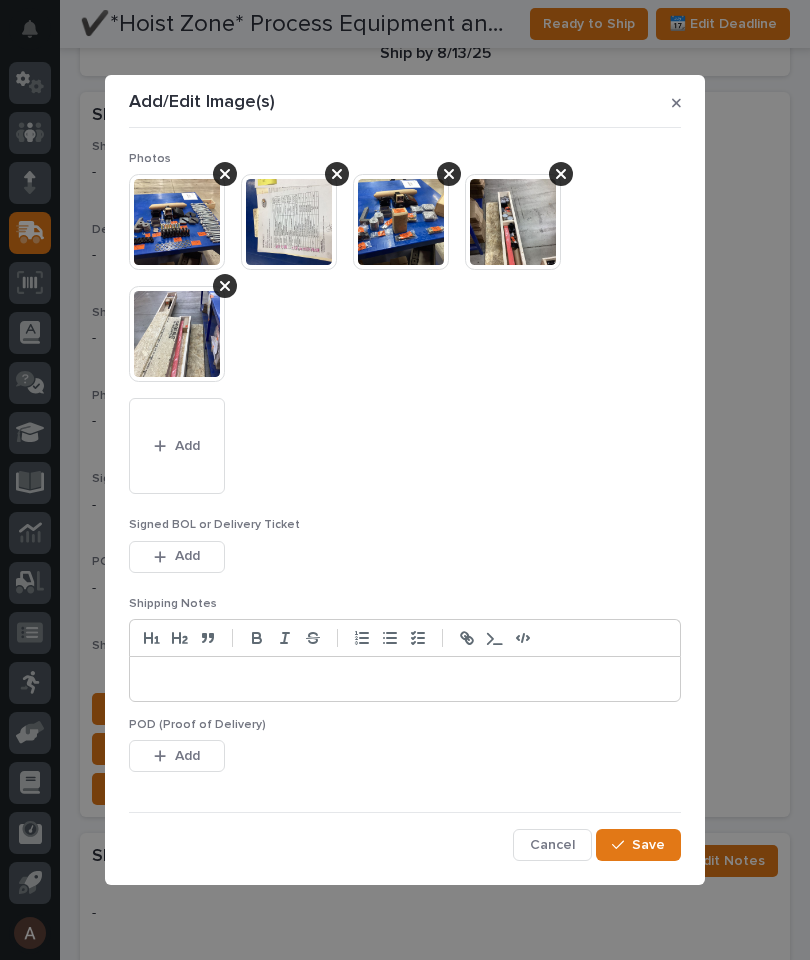 click on "Save" at bounding box center [638, 845] 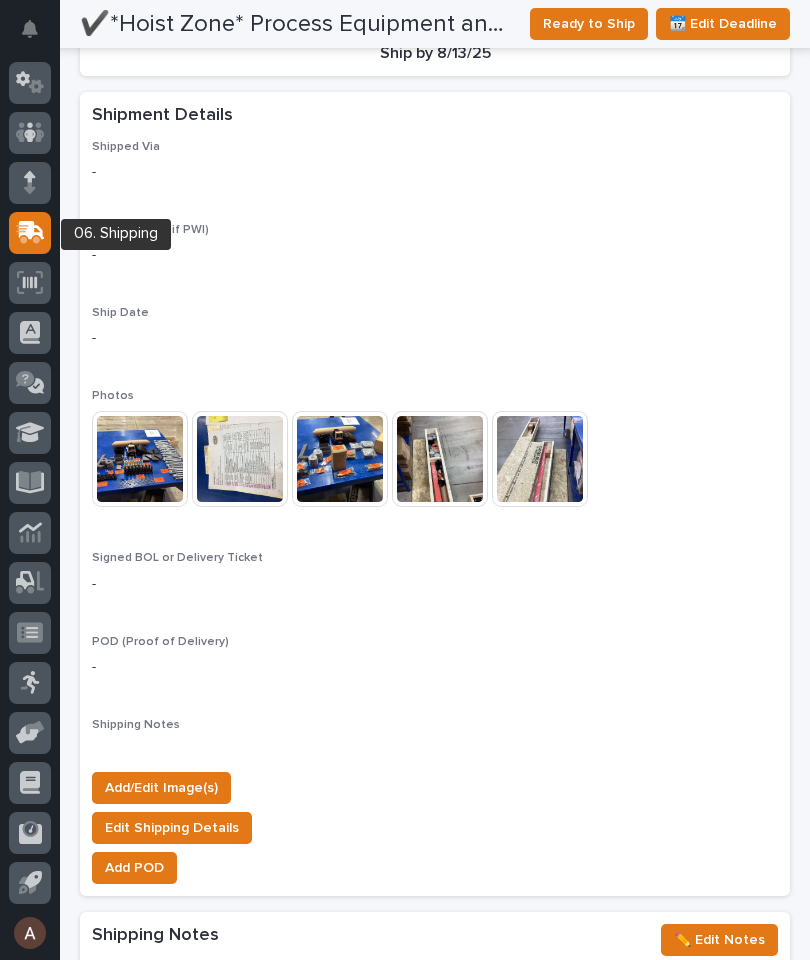 click 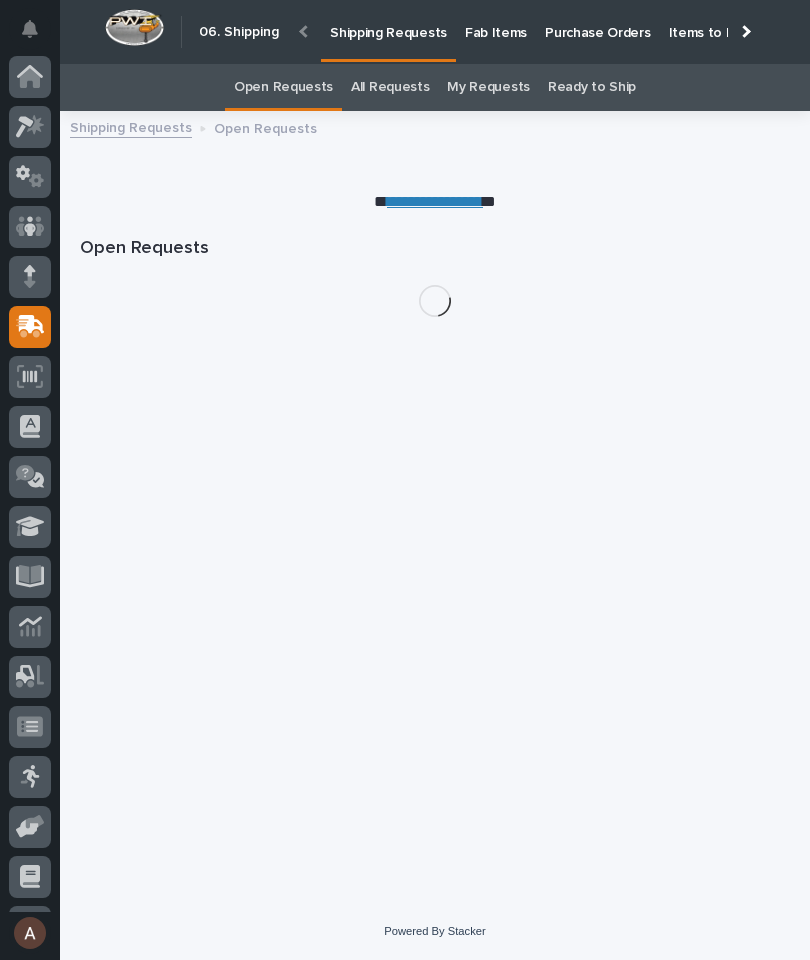 scroll, scrollTop: 94, scrollLeft: 0, axis: vertical 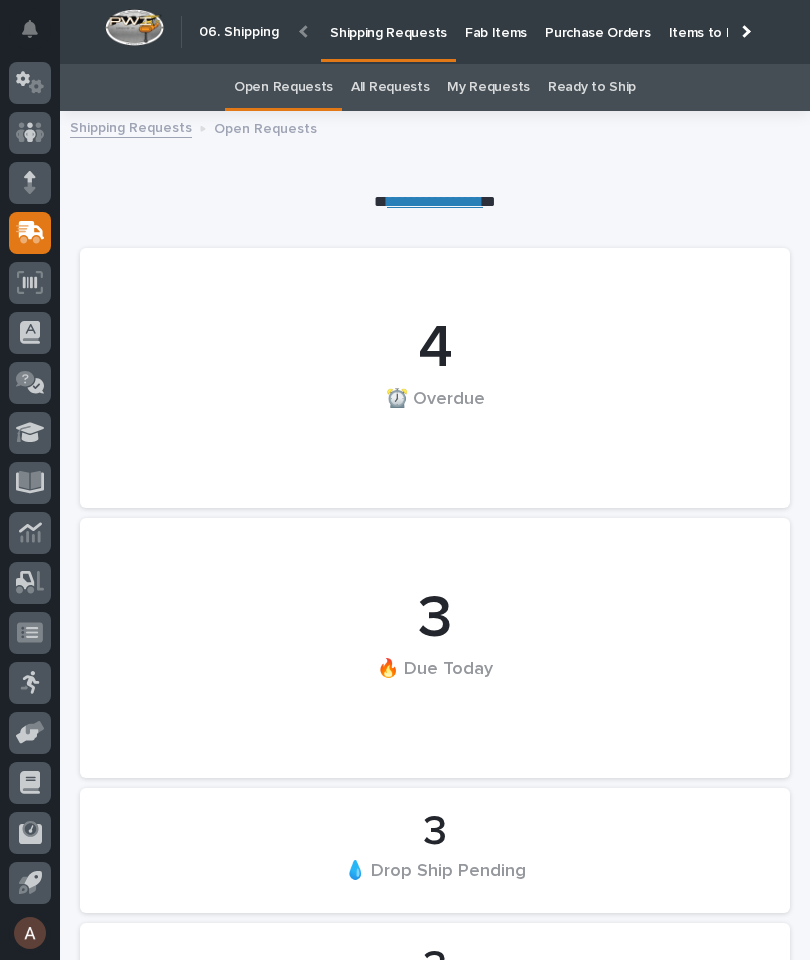 click at bounding box center (744, 31) 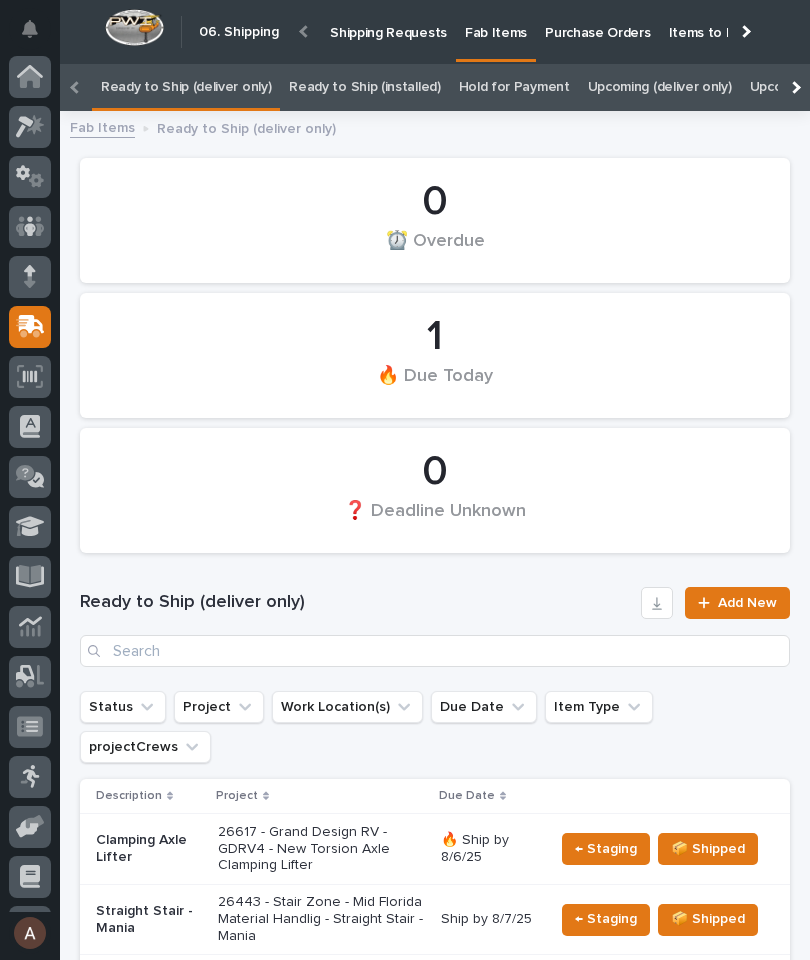 scroll, scrollTop: 23, scrollLeft: 0, axis: vertical 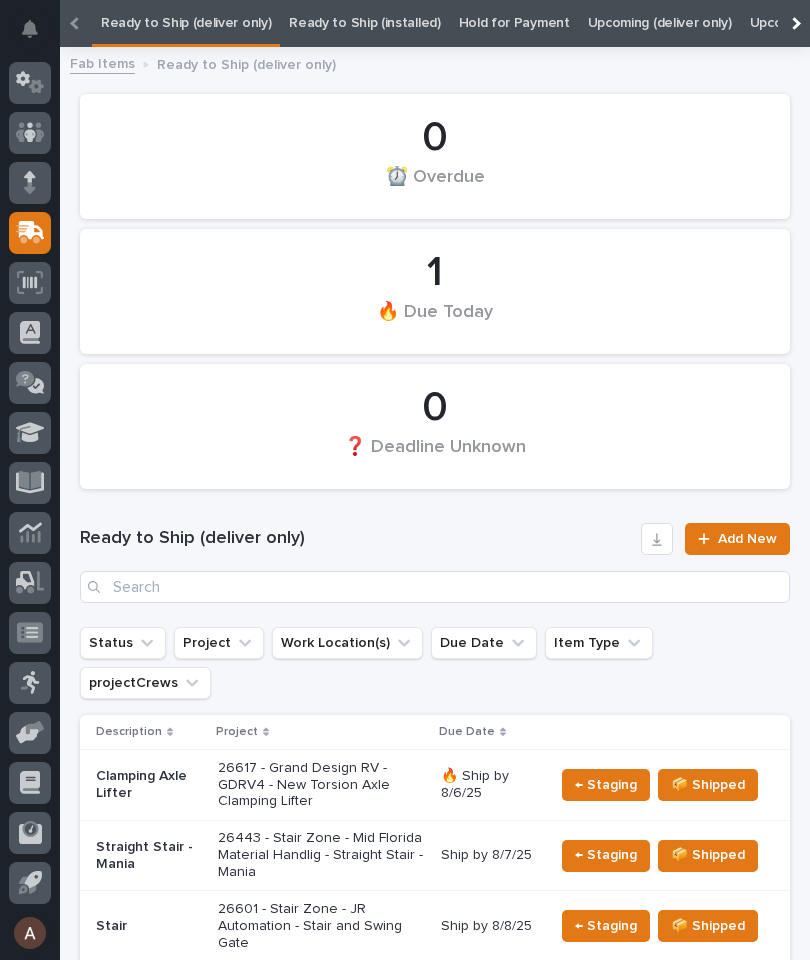 click at bounding box center [794, 23] 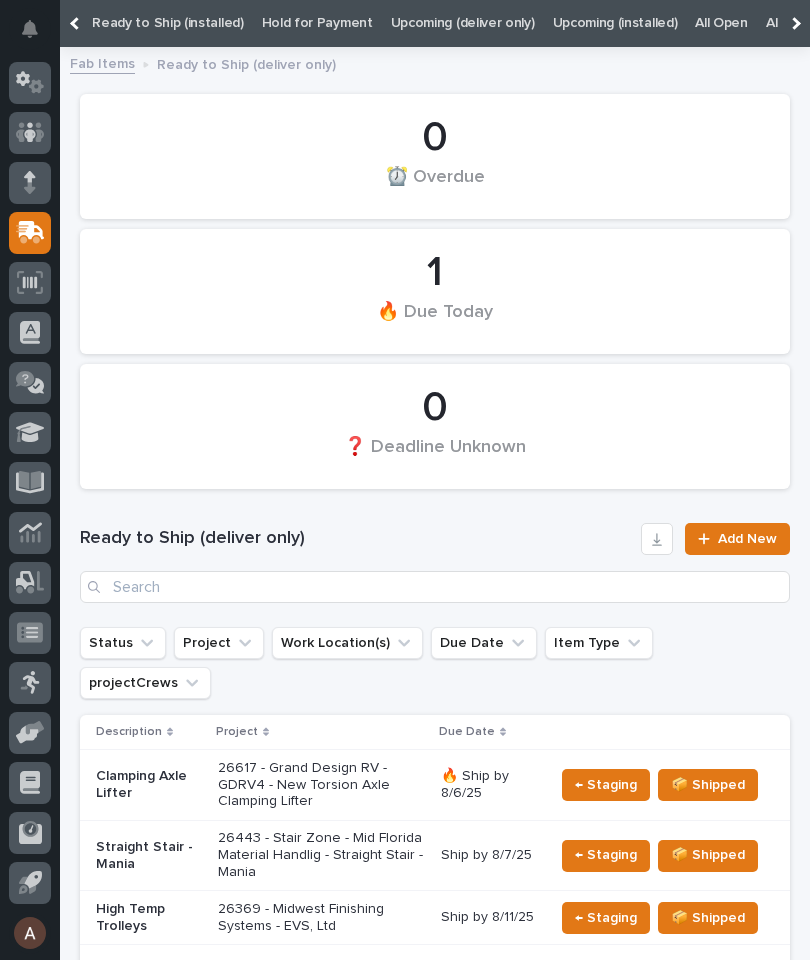 scroll, scrollTop: 0, scrollLeft: 202, axis: horizontal 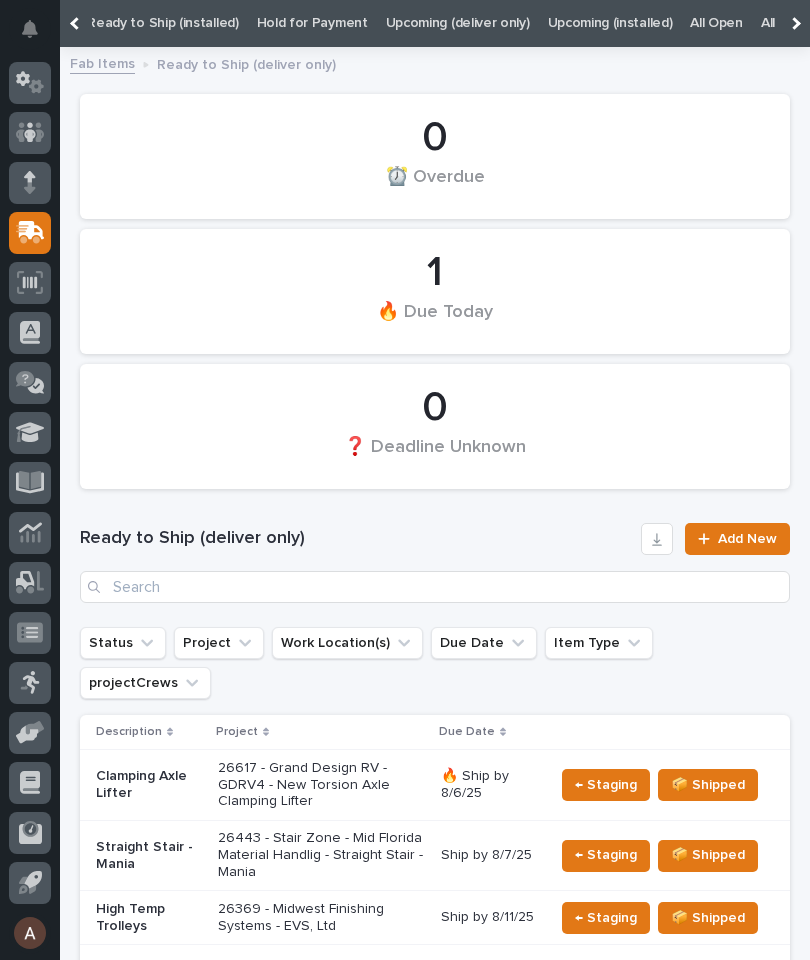click on "All" at bounding box center (768, 23) 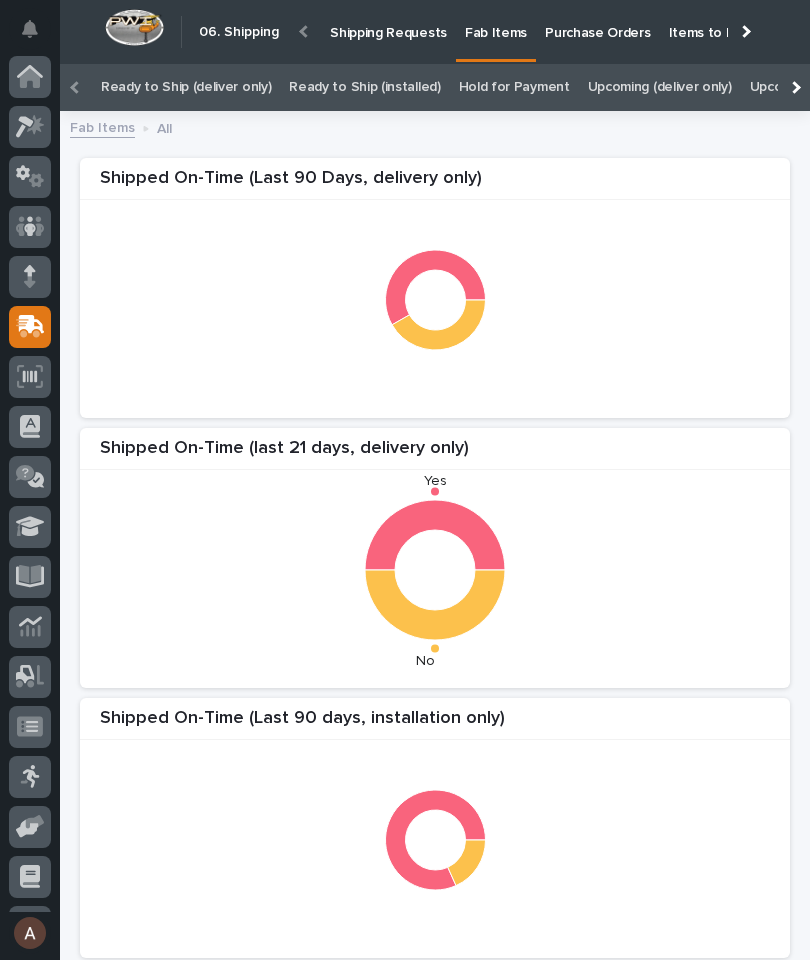 scroll, scrollTop: 94, scrollLeft: 0, axis: vertical 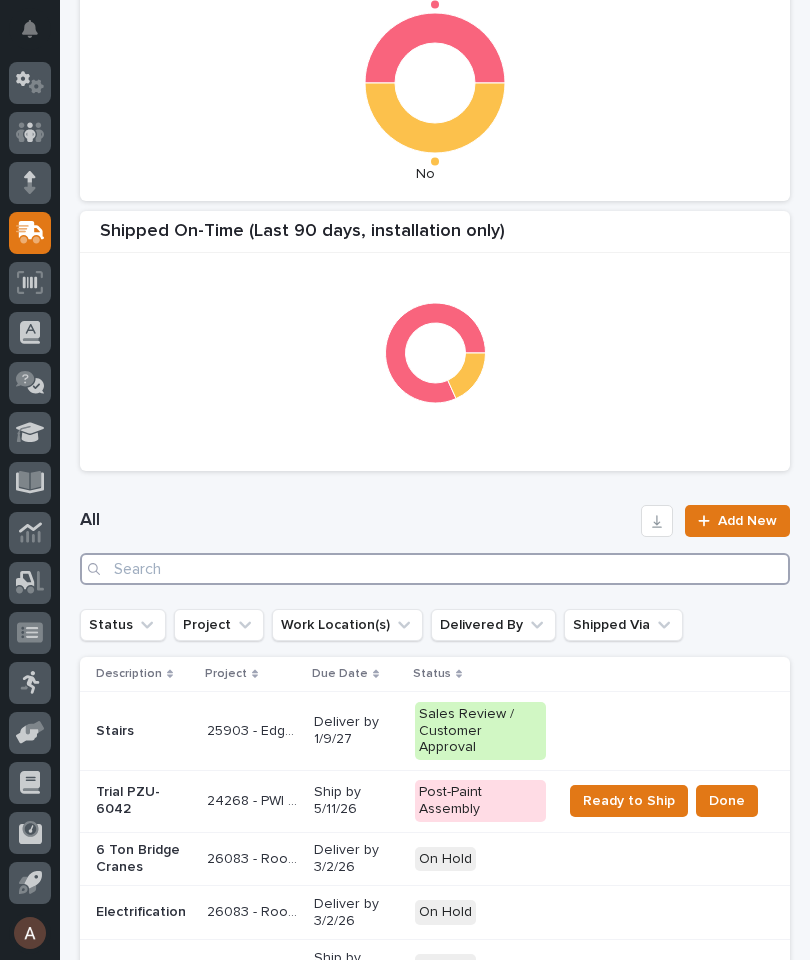 click at bounding box center (435, 569) 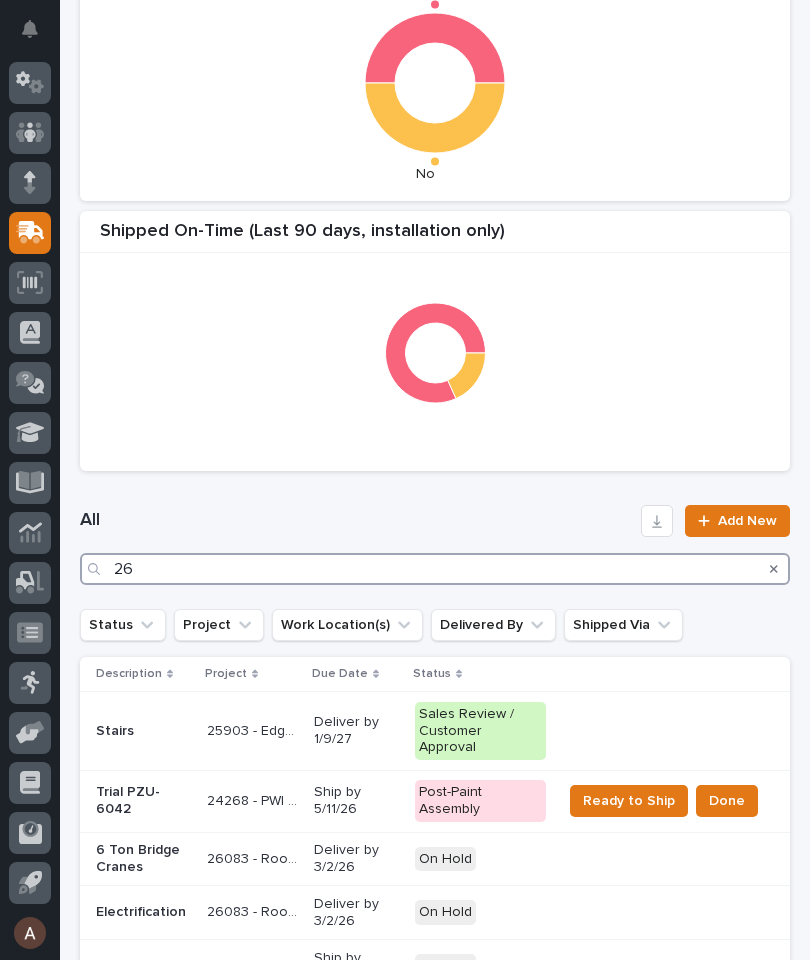 scroll, scrollTop: 0, scrollLeft: 0, axis: both 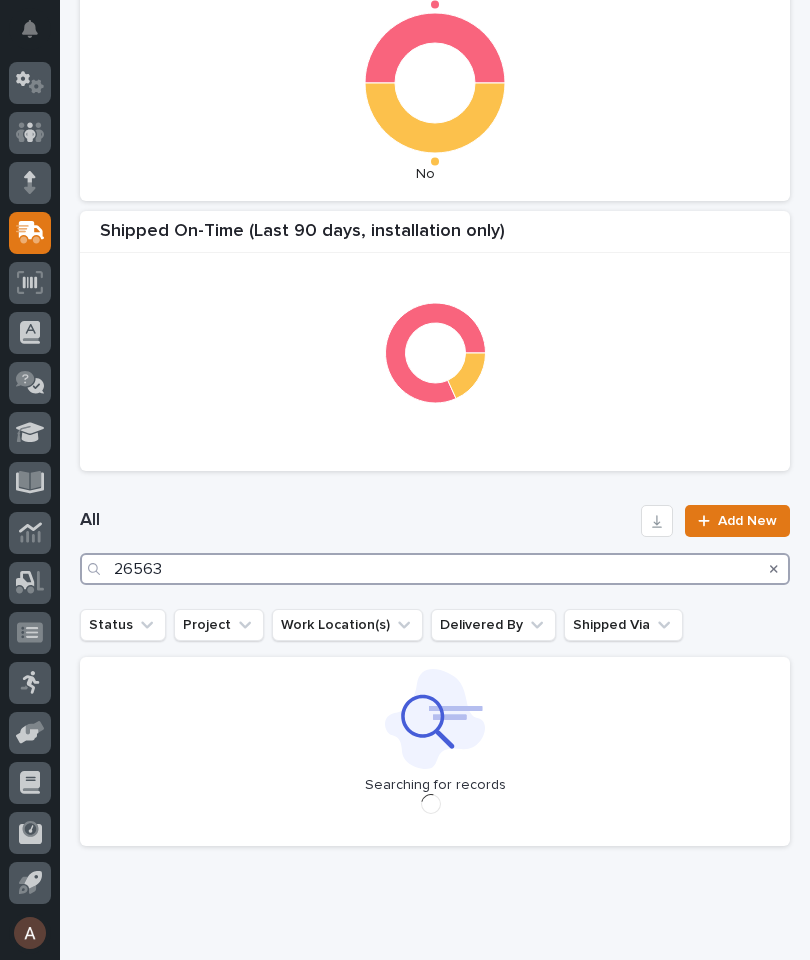 type on "26563" 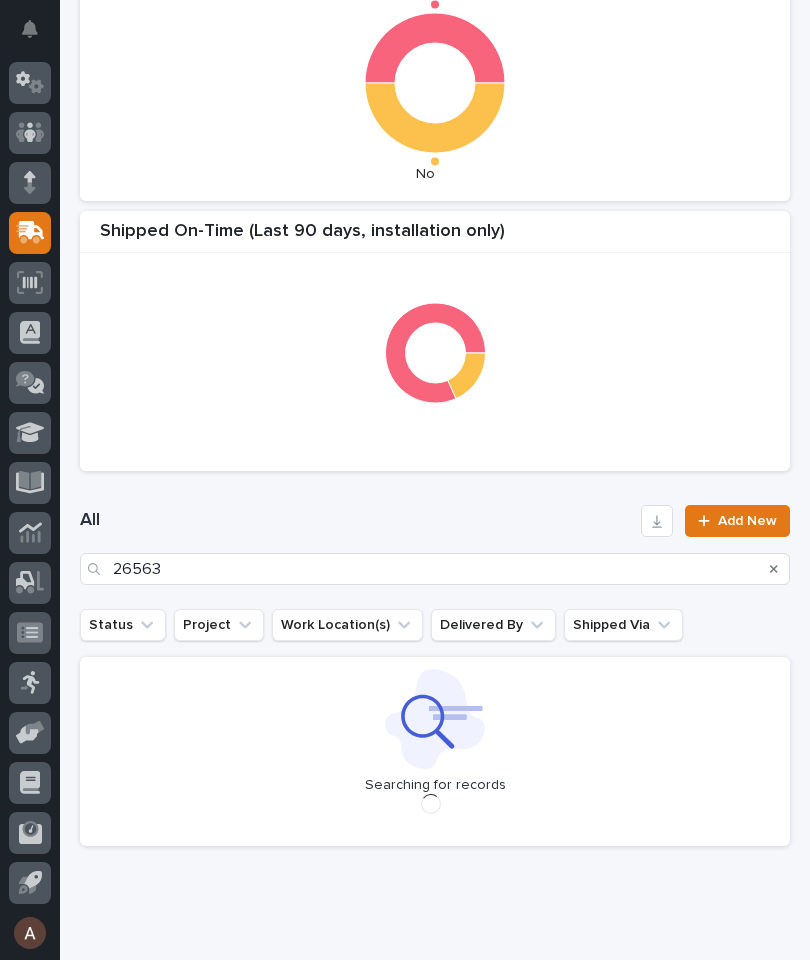click on "All 26563 Add New" at bounding box center [435, 545] 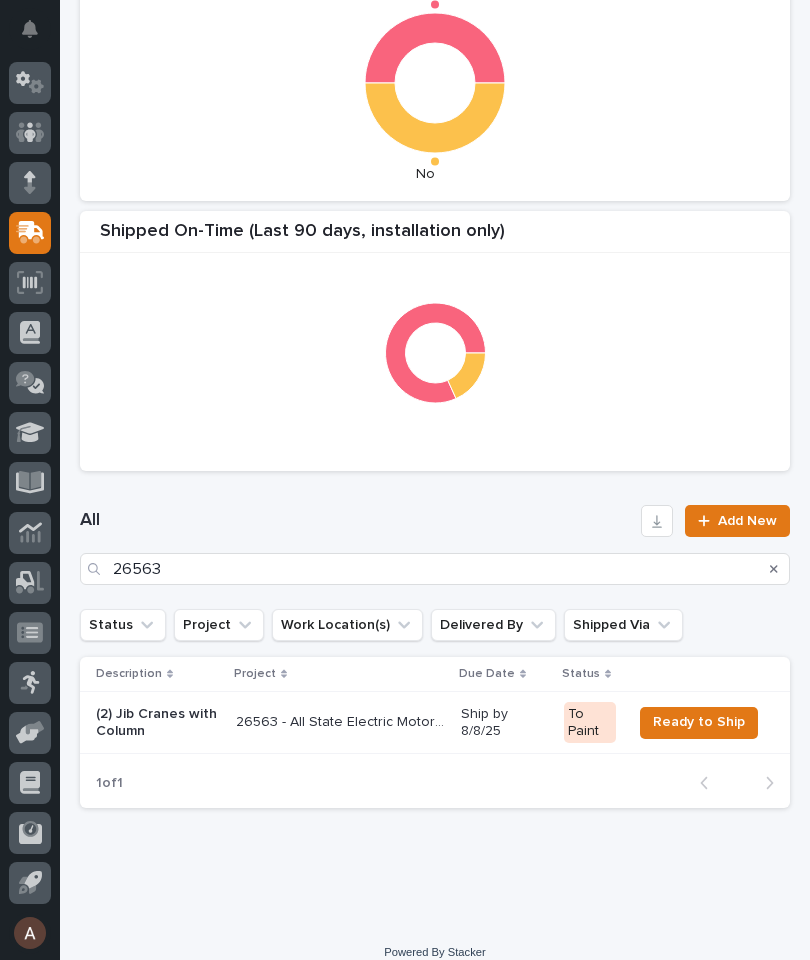 click on "(2) Jib Cranes with Column" at bounding box center [158, 723] 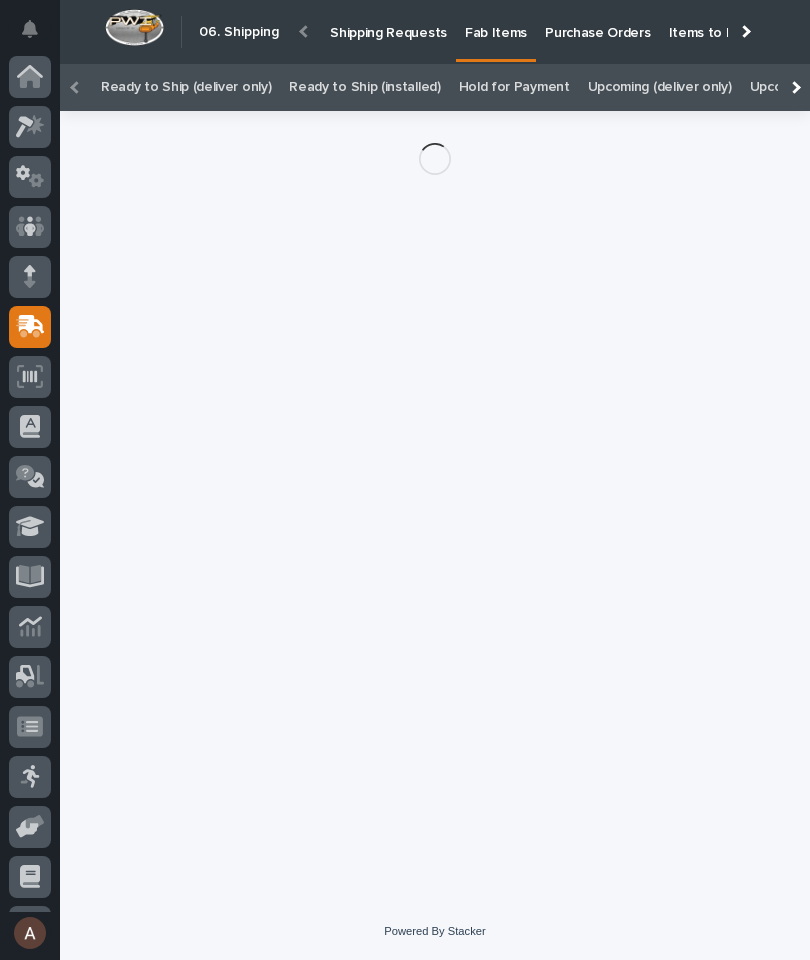 scroll, scrollTop: 94, scrollLeft: 0, axis: vertical 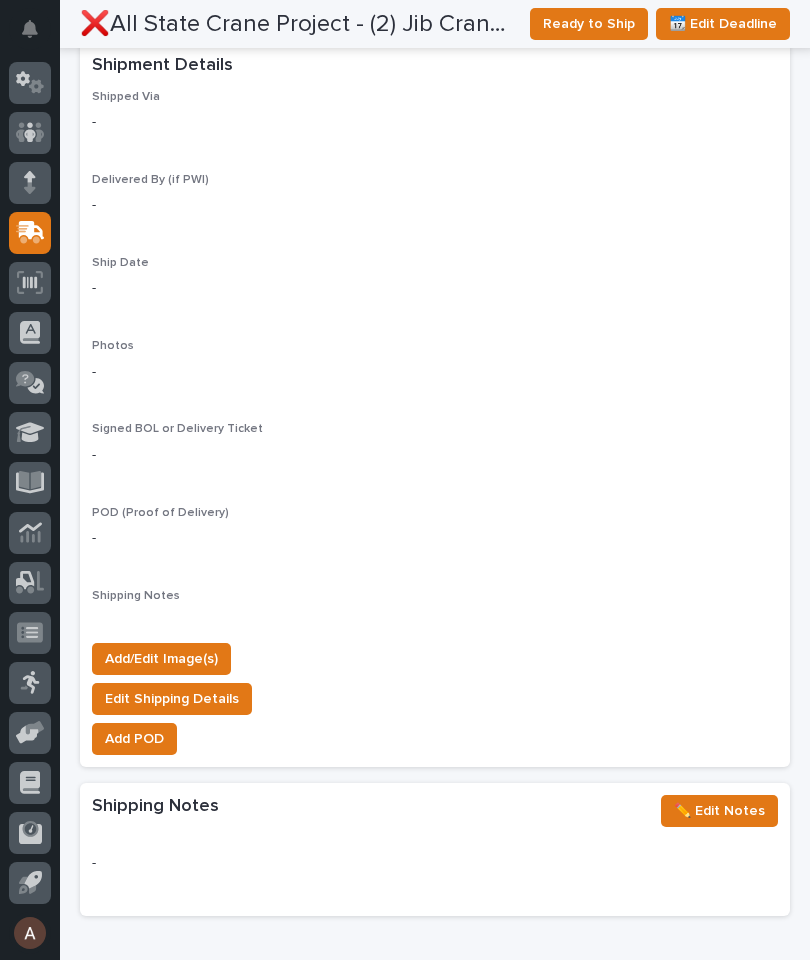click on "Add/Edit Image(s)" at bounding box center [161, 659] 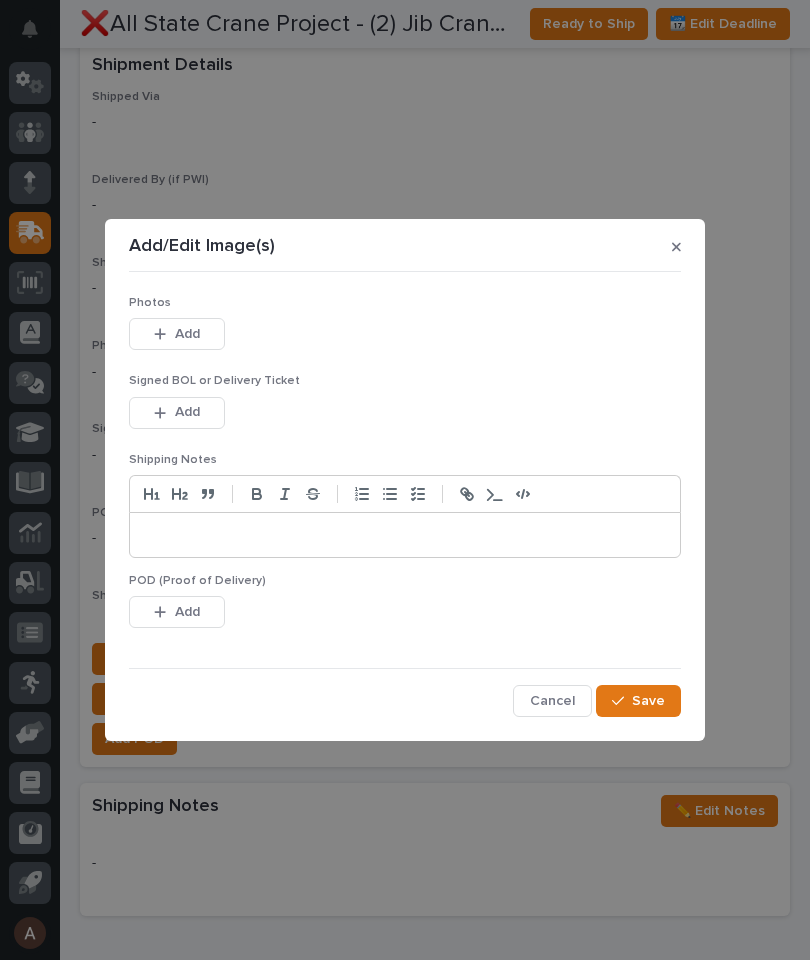click on "Add" at bounding box center [177, 334] 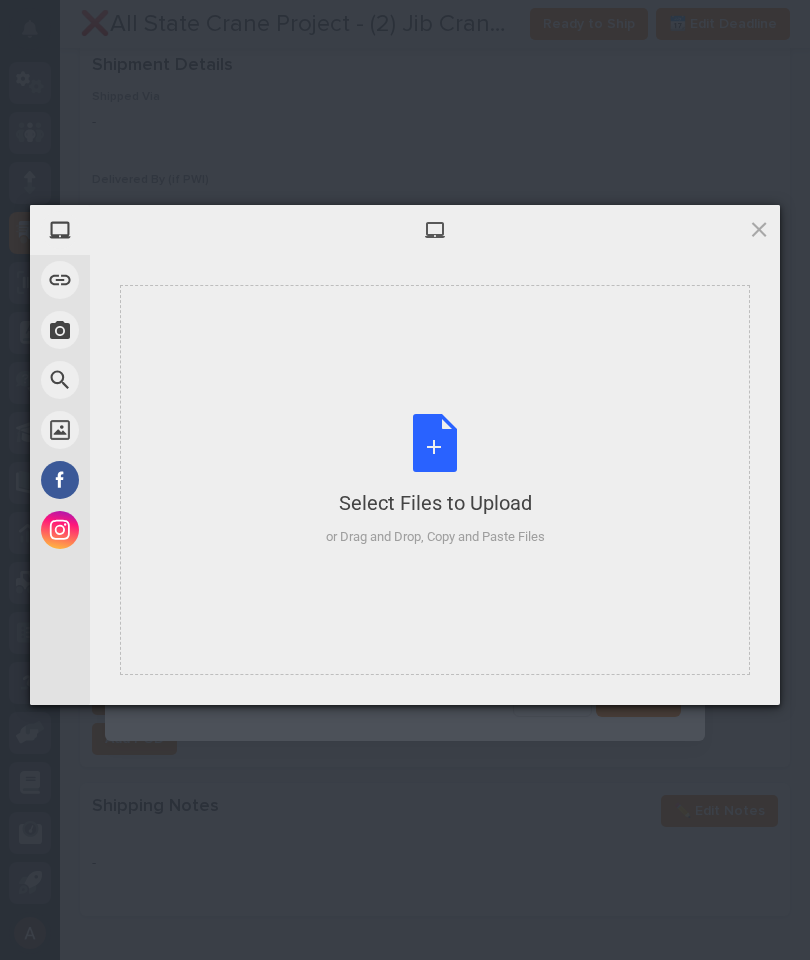 click on "Select Files to Upload
or Drag and Drop, Copy and Paste Files" at bounding box center [435, 480] 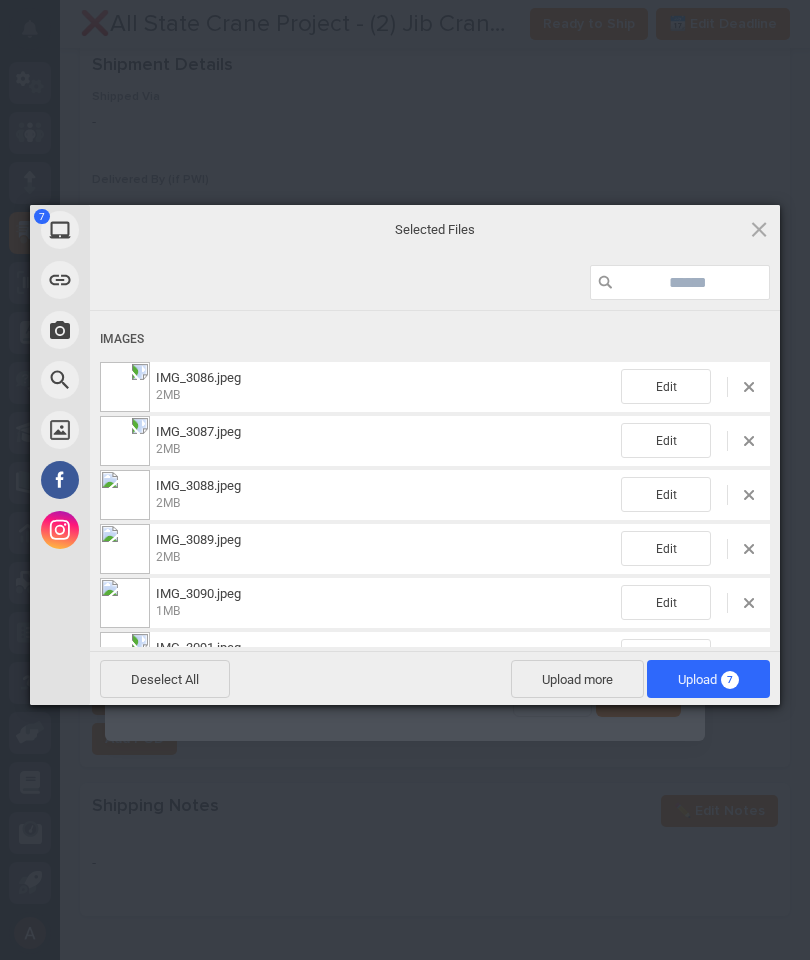 click on "Upload
7" at bounding box center [708, 679] 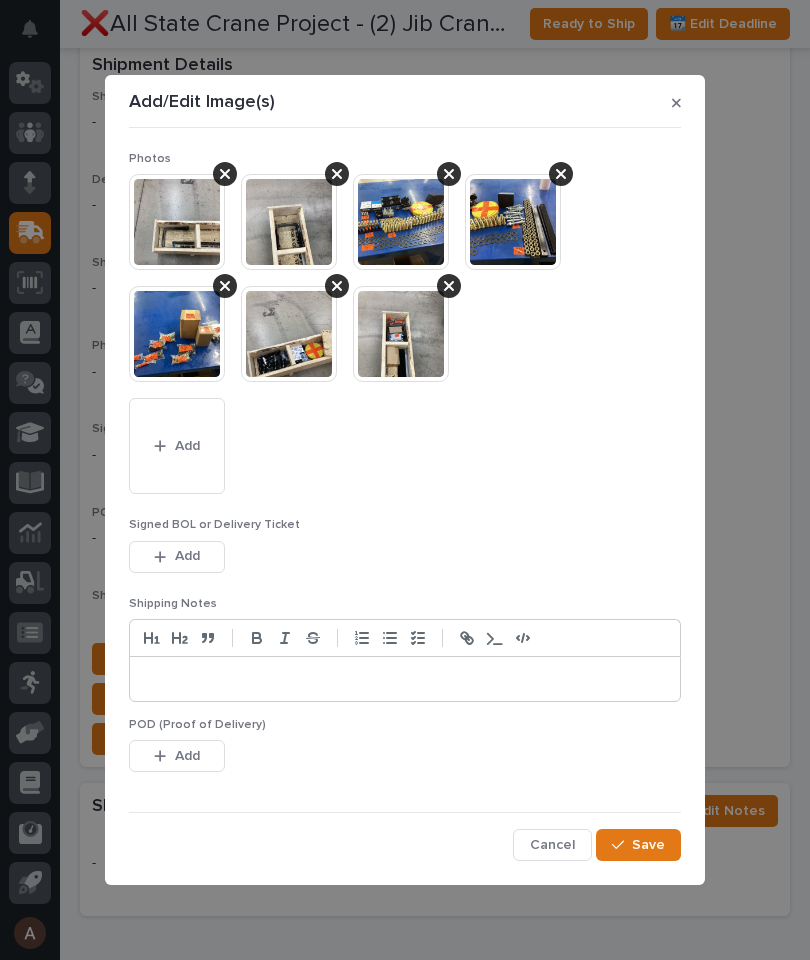 click on "Save" at bounding box center (648, 845) 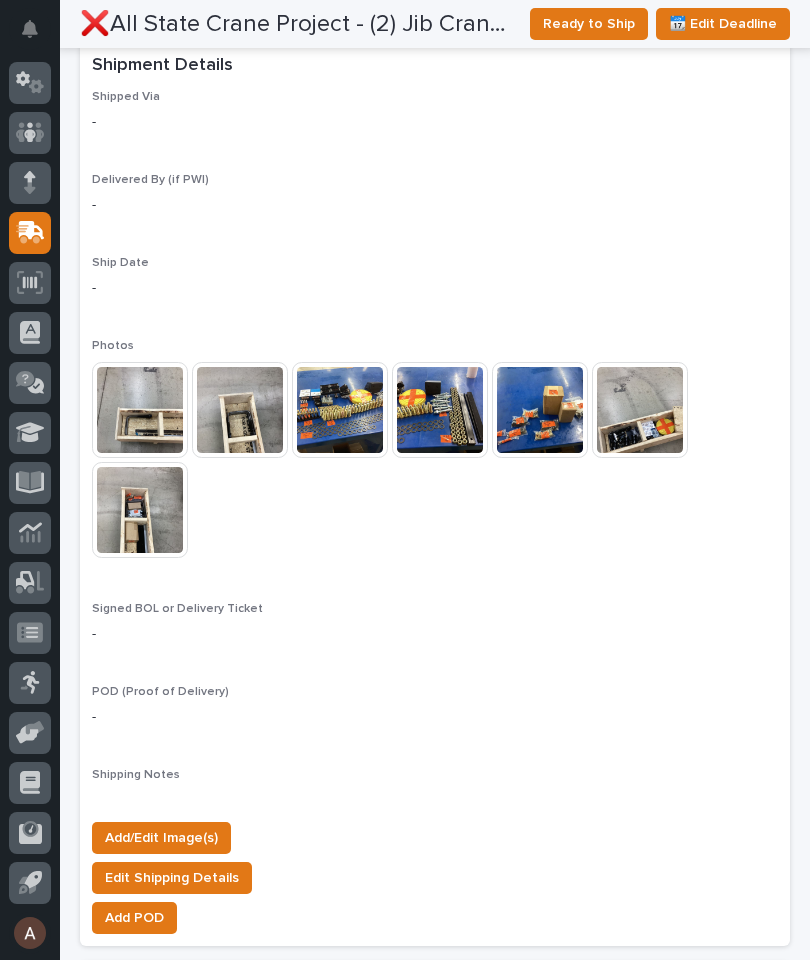 click on "Add/Edit Image(s)" at bounding box center (161, 838) 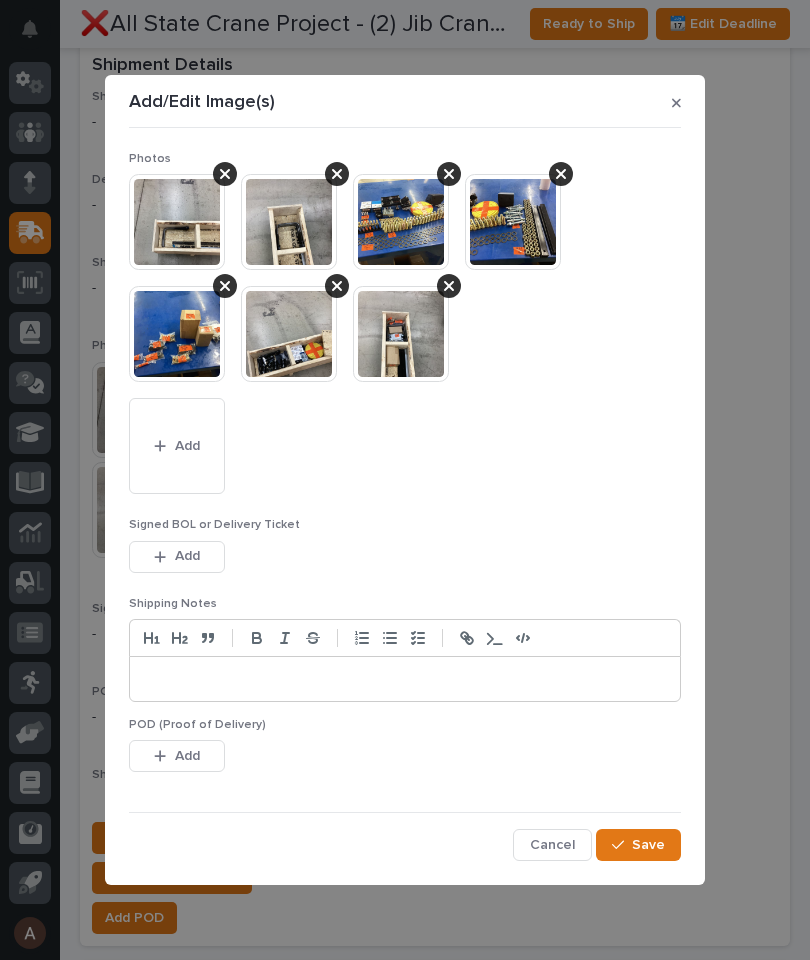 click on "Add" at bounding box center [177, 446] 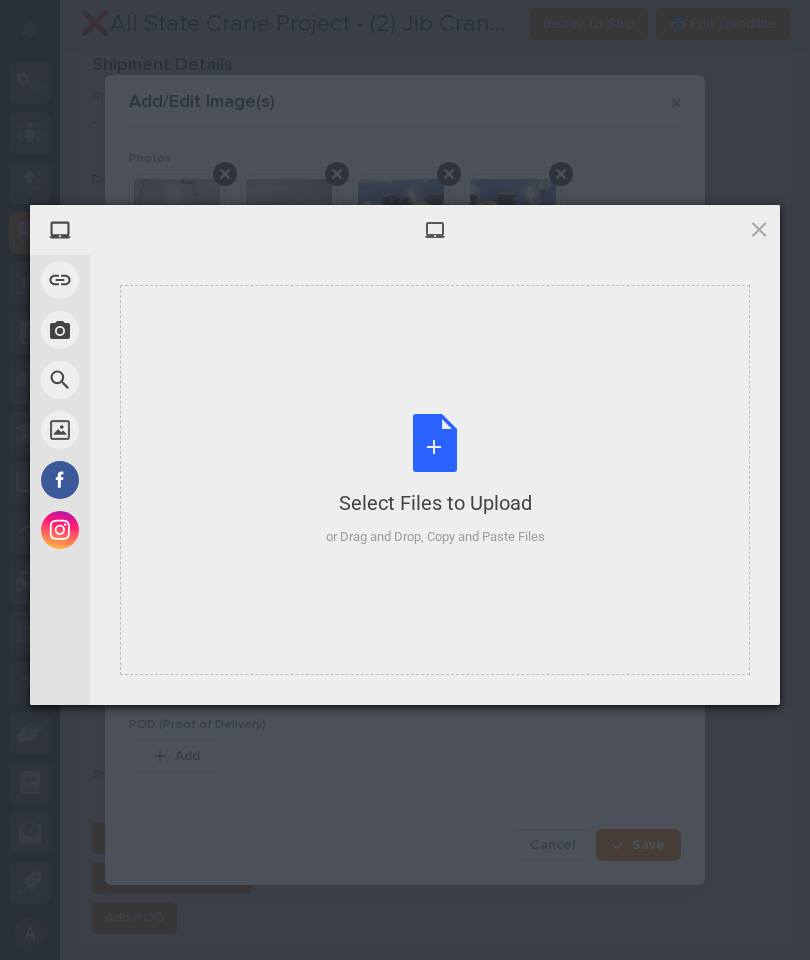 click on "Select Files to Upload
or Drag and Drop, Copy and Paste Files" at bounding box center (435, 480) 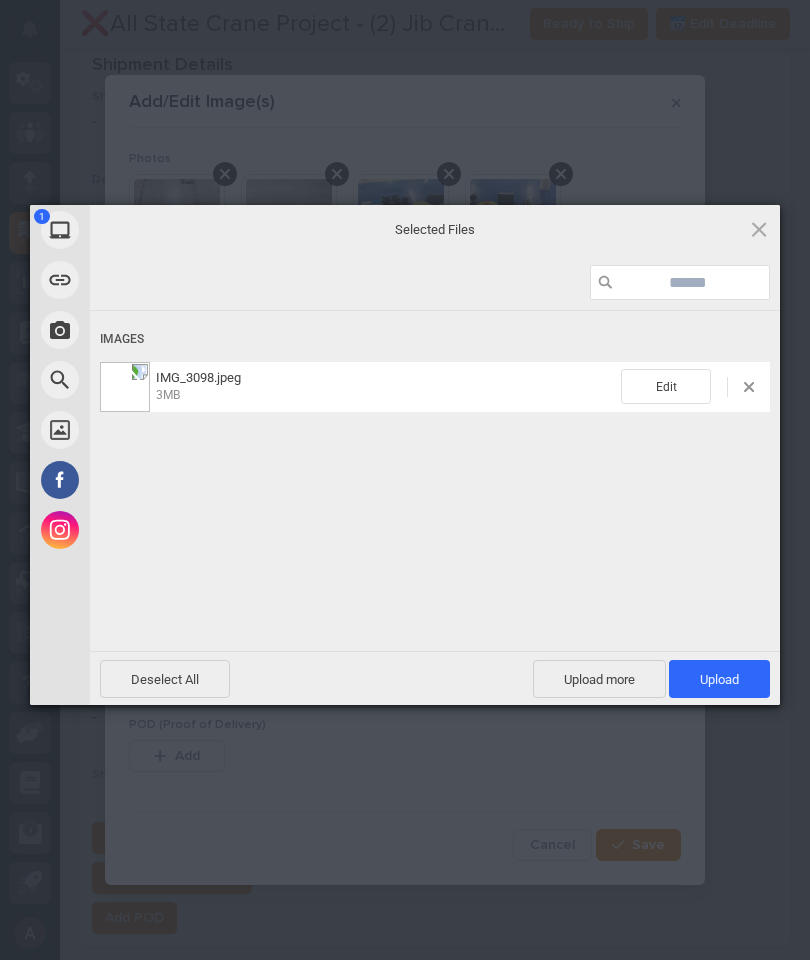 click on "Upload
1" at bounding box center (719, 679) 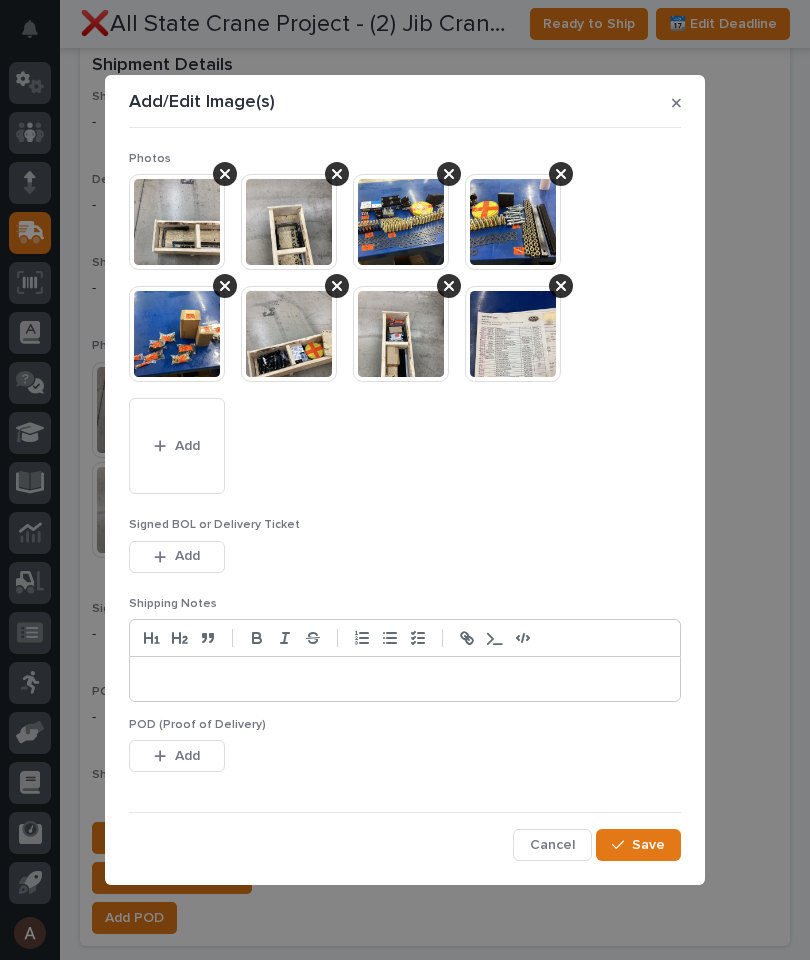 click on "Save" at bounding box center (648, 845) 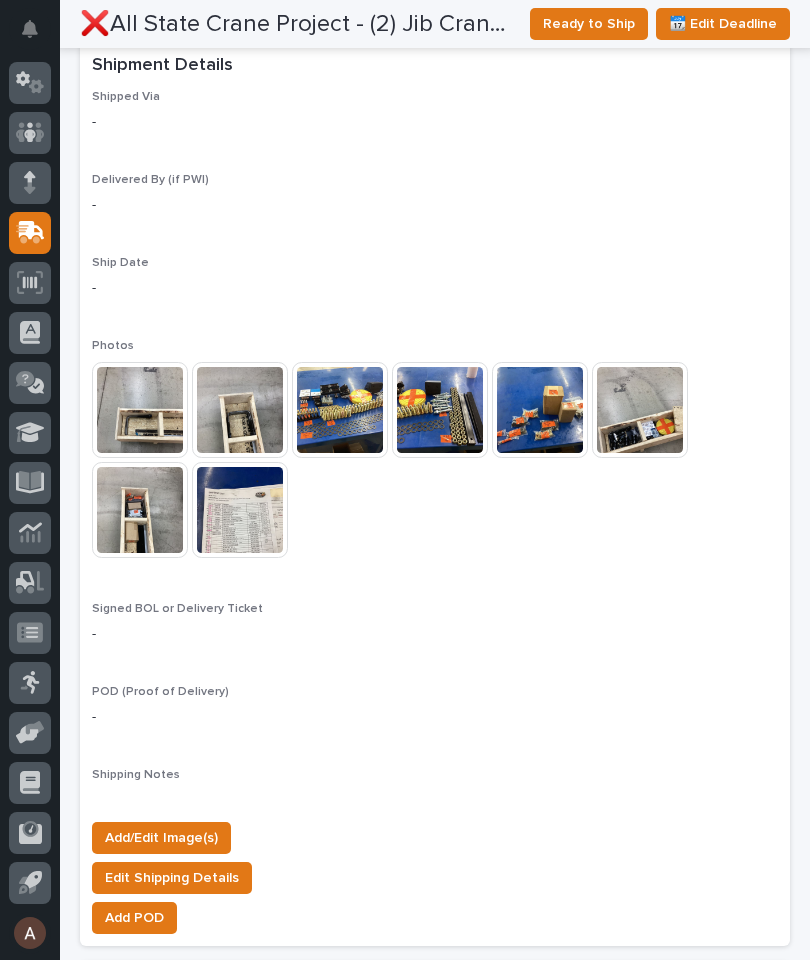 click on "Add/Edit Image(s)" at bounding box center [161, 838] 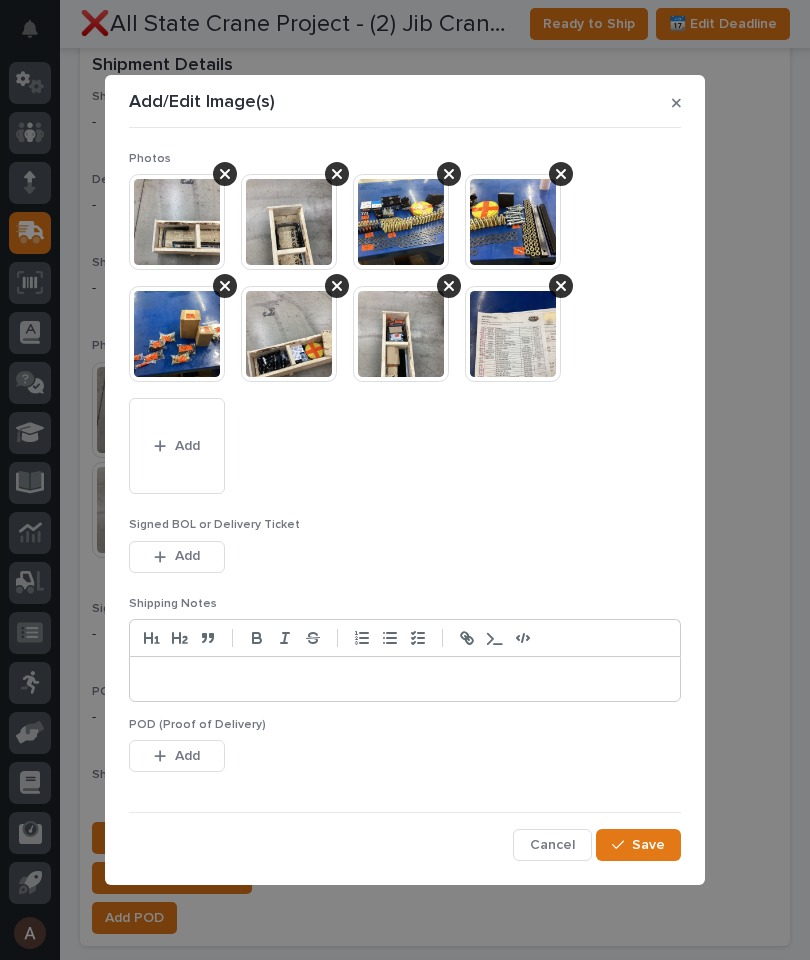 click on "Add" at bounding box center [177, 446] 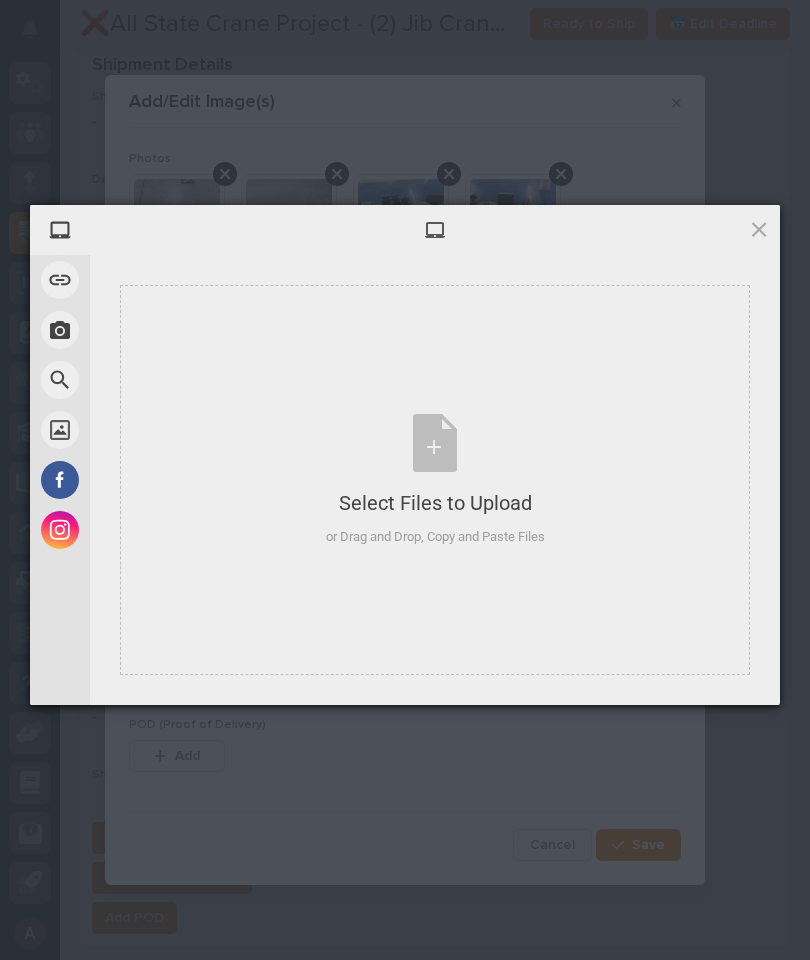 click on "Select Files to Upload
or Drag and Drop, Copy and Paste Files" at bounding box center (435, 480) 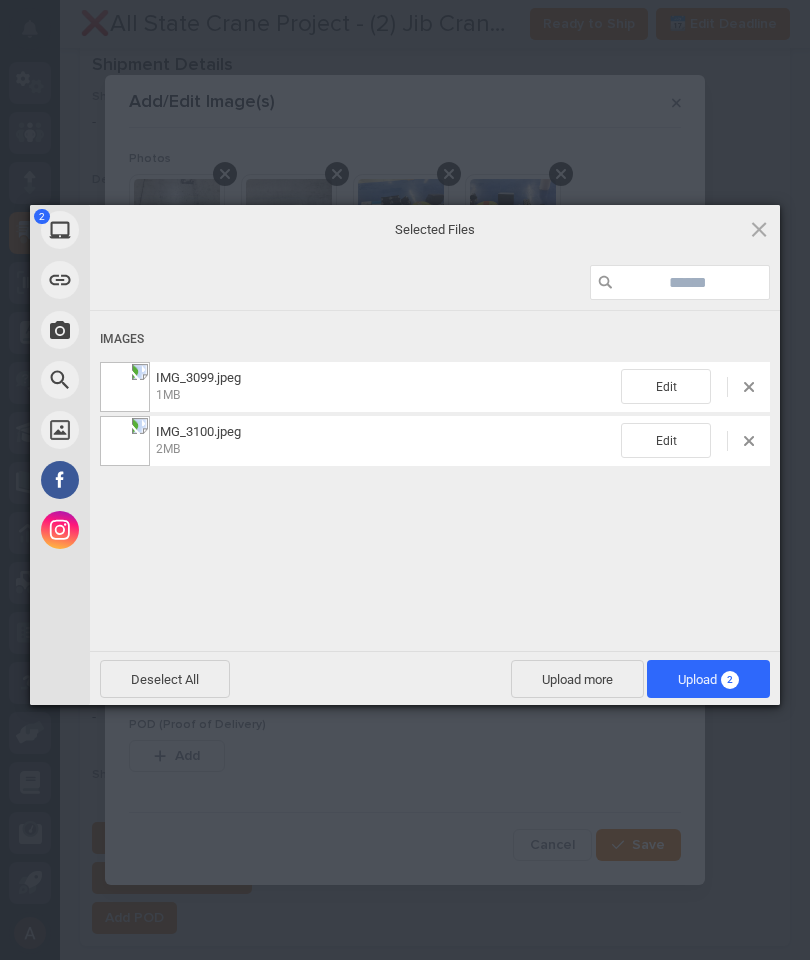 click on "Upload
2" at bounding box center [708, 679] 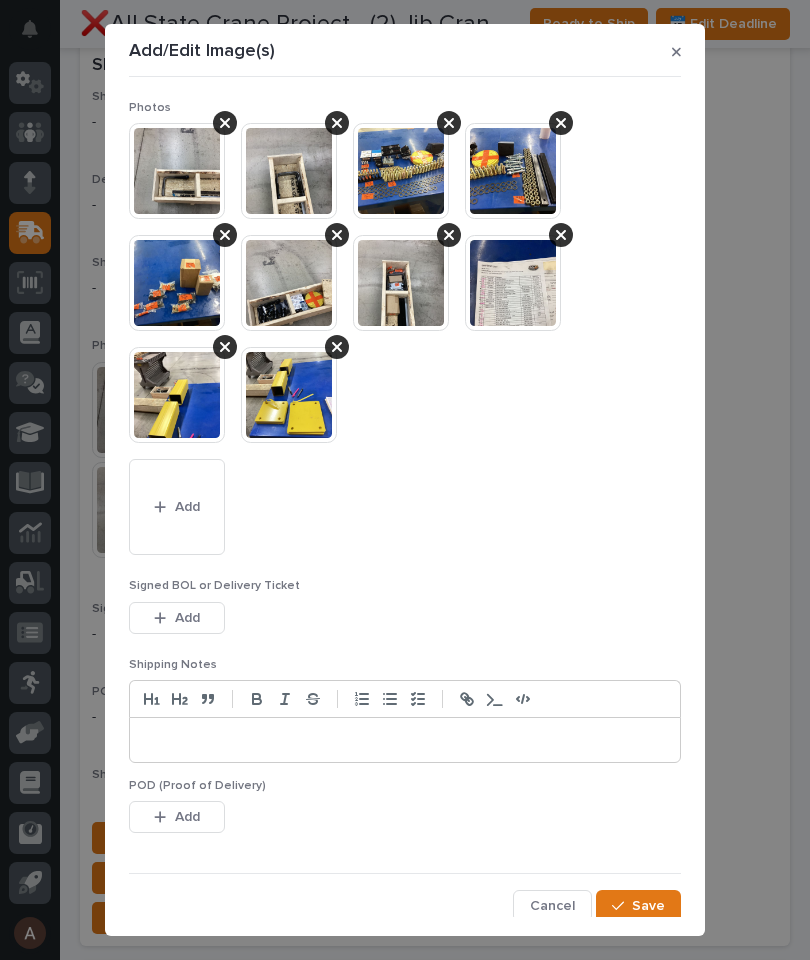 click on "Save" at bounding box center [648, 906] 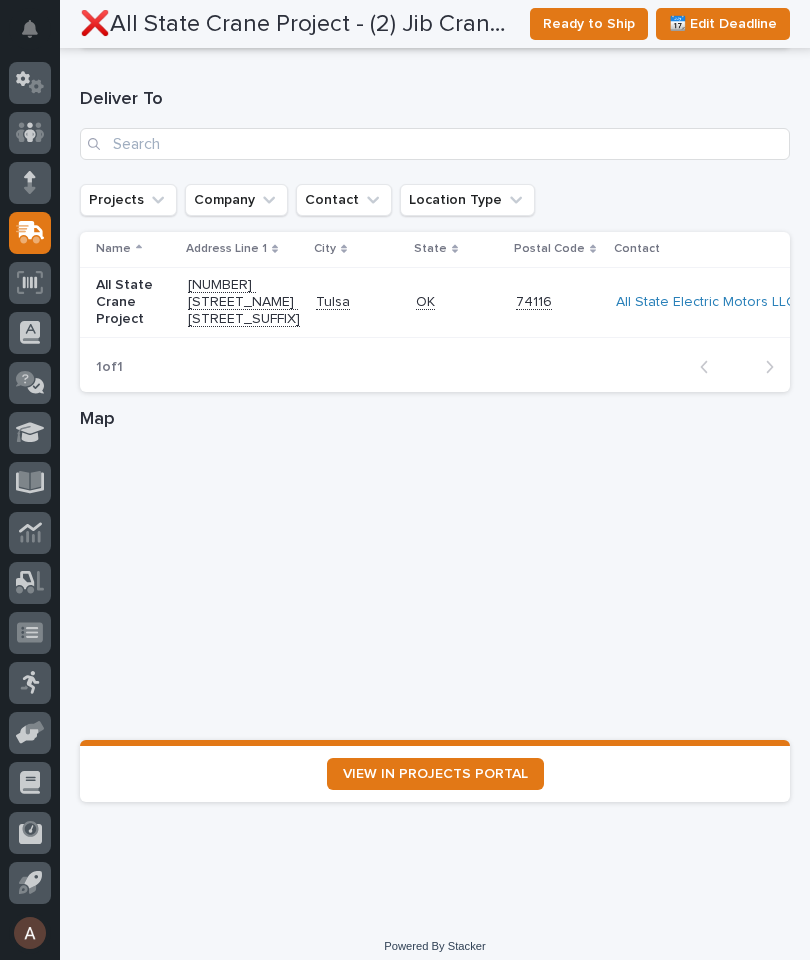 scroll, scrollTop: 2613, scrollLeft: 0, axis: vertical 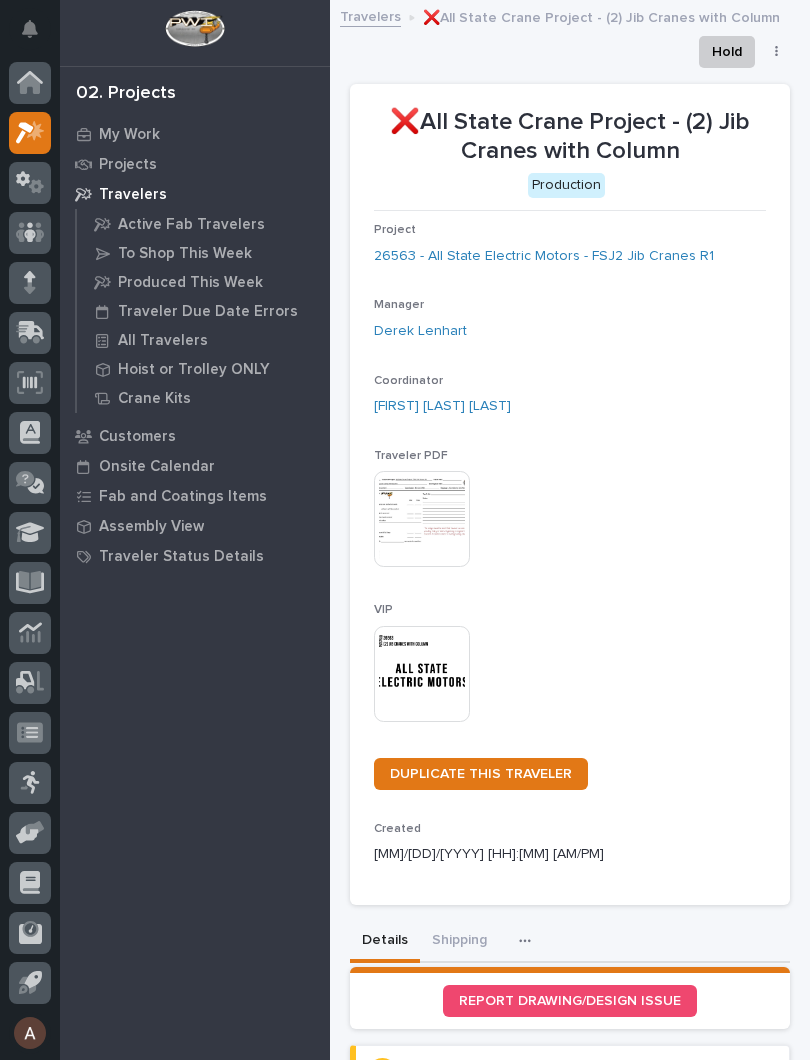 click at bounding box center (422, 674) 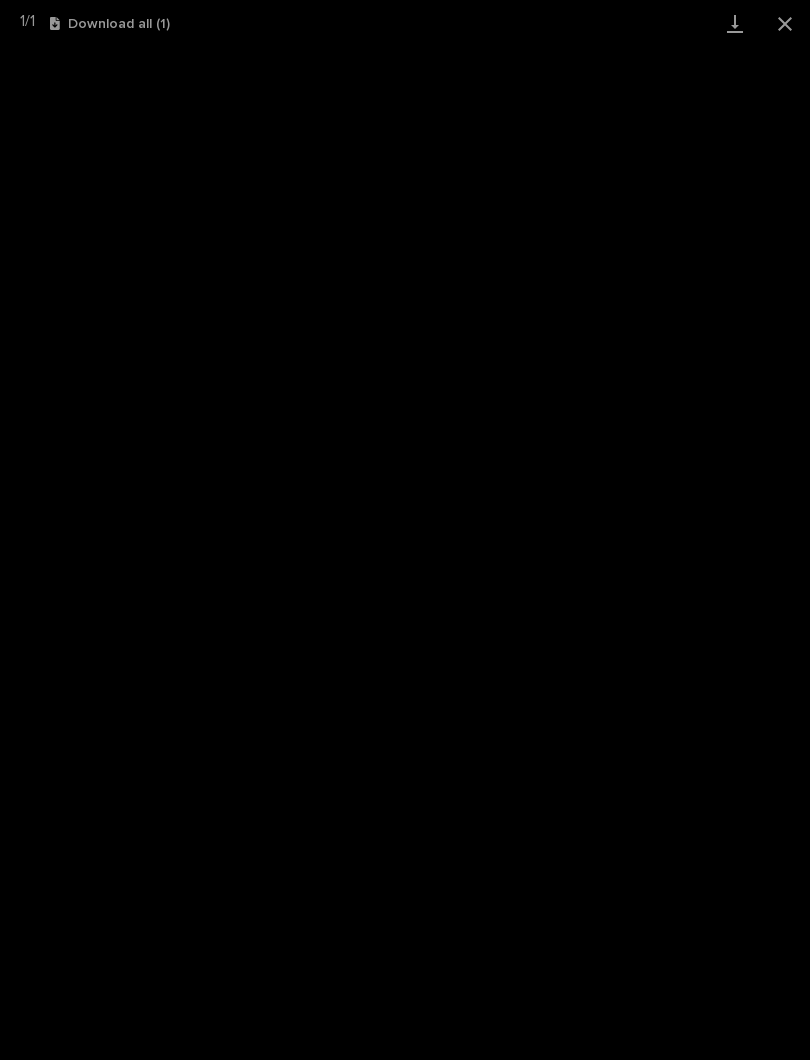 click at bounding box center [735, 23] 